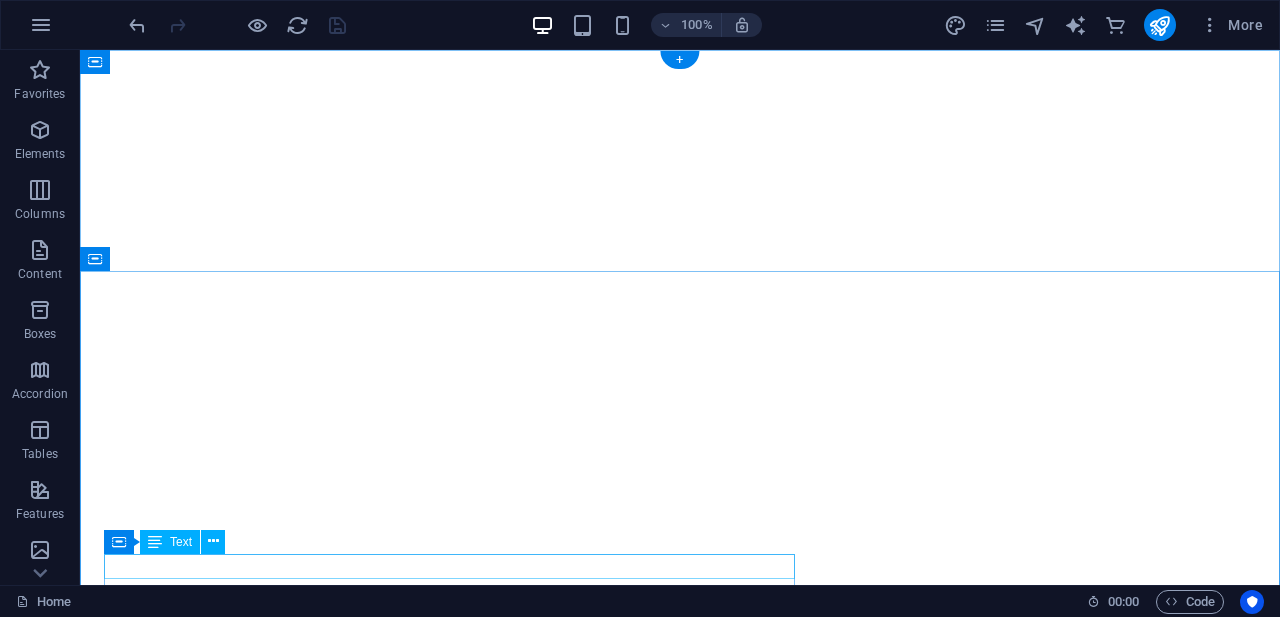 scroll, scrollTop: 0, scrollLeft: 0, axis: both 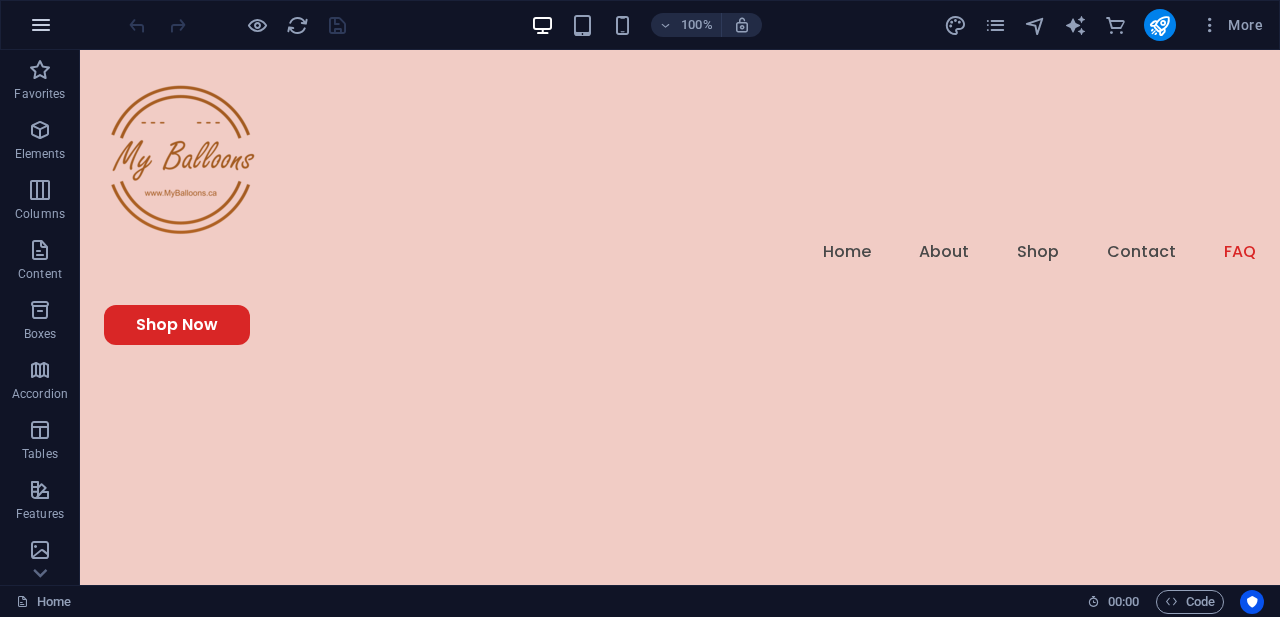 click at bounding box center [41, 25] 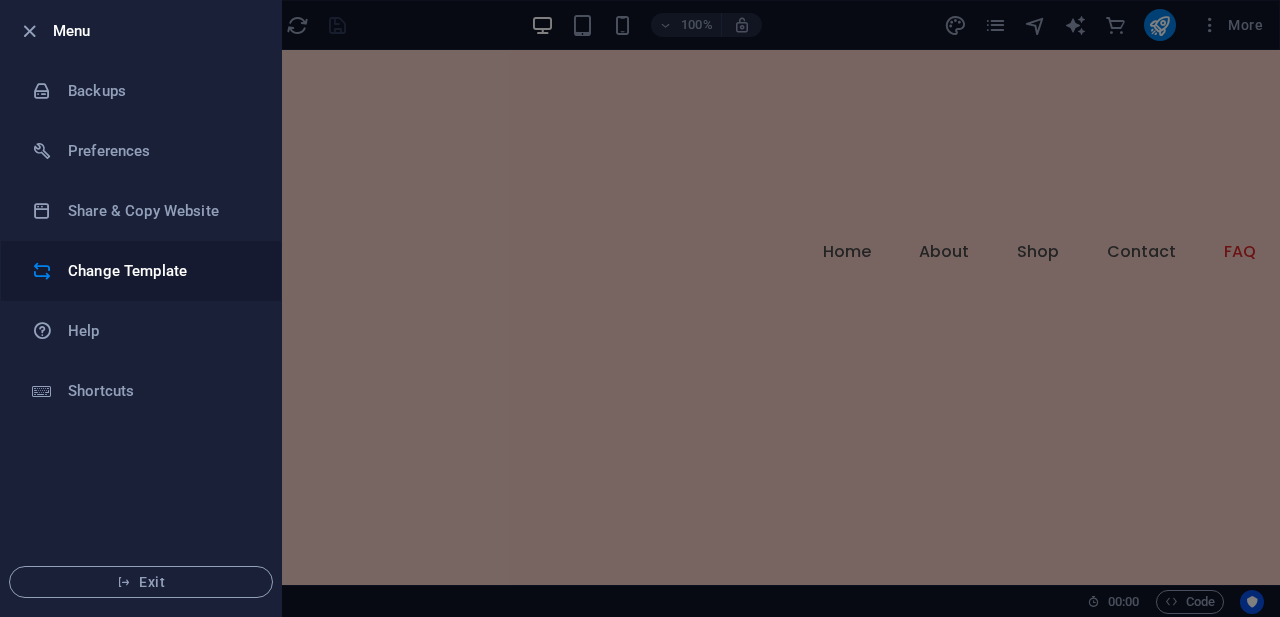 click on "Change Template" at bounding box center [160, 271] 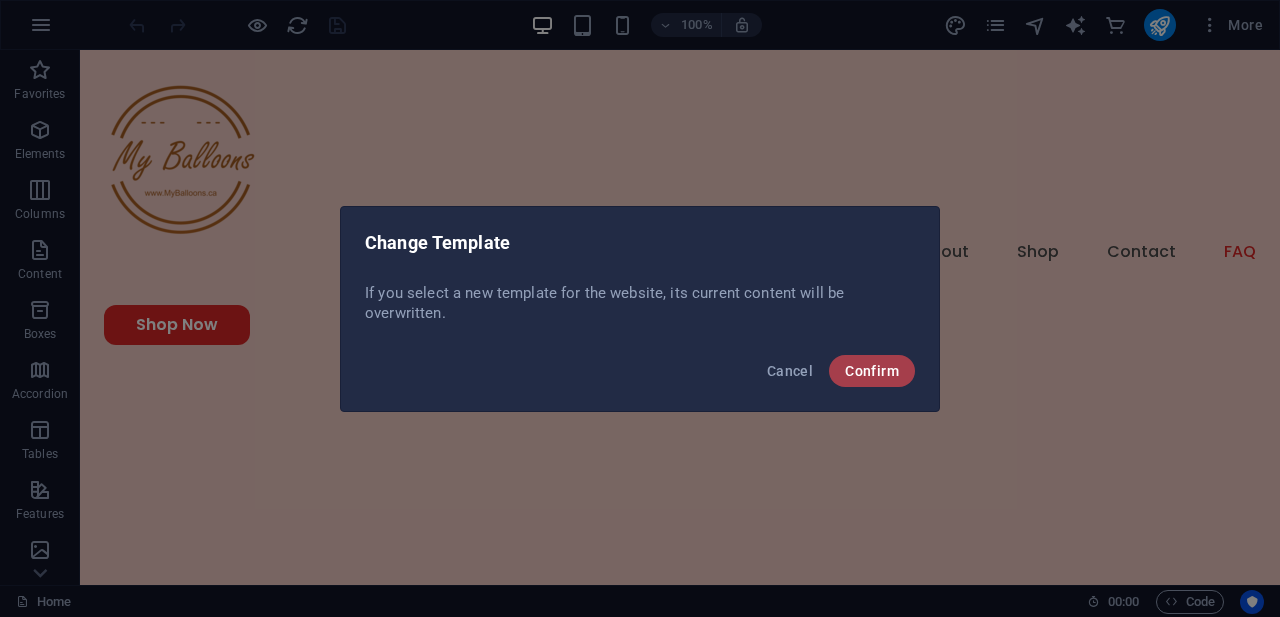 click on "Confirm" at bounding box center (872, 371) 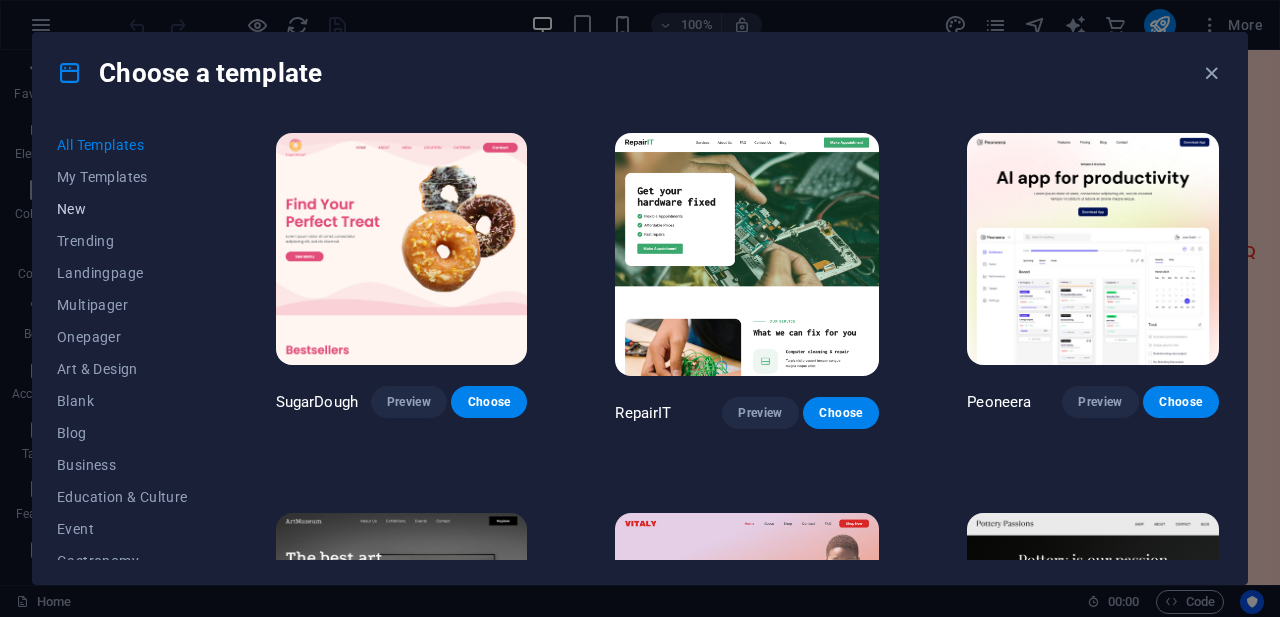 click on "New" at bounding box center [122, 209] 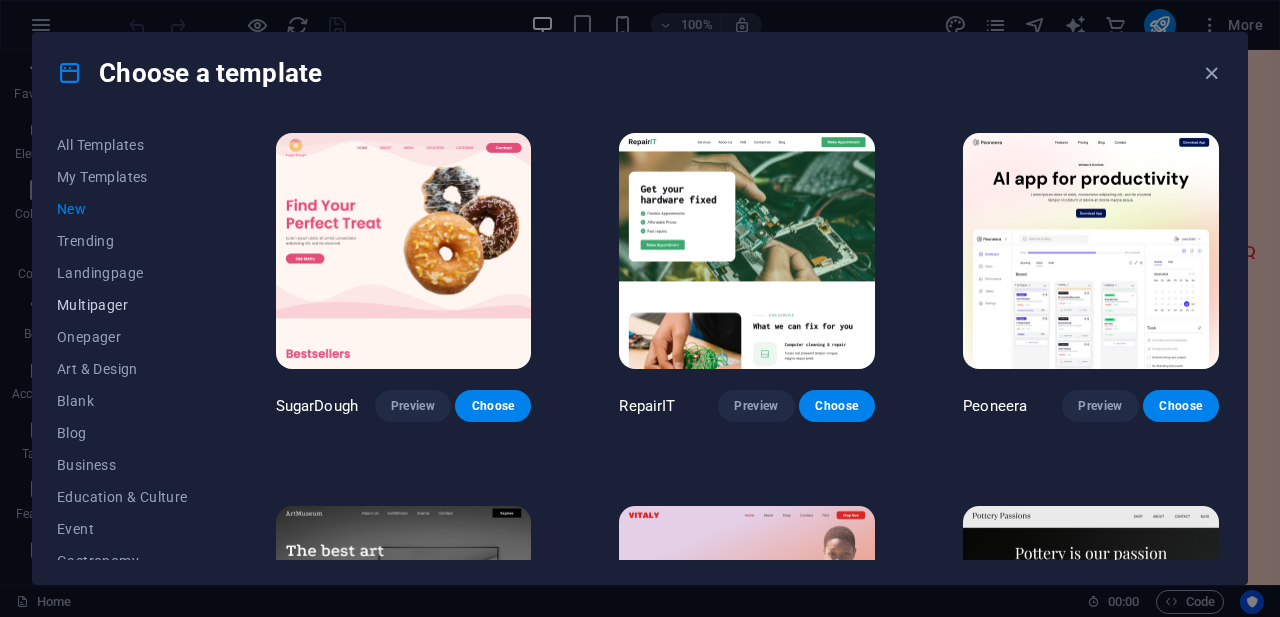 click on "Multipager" at bounding box center [122, 305] 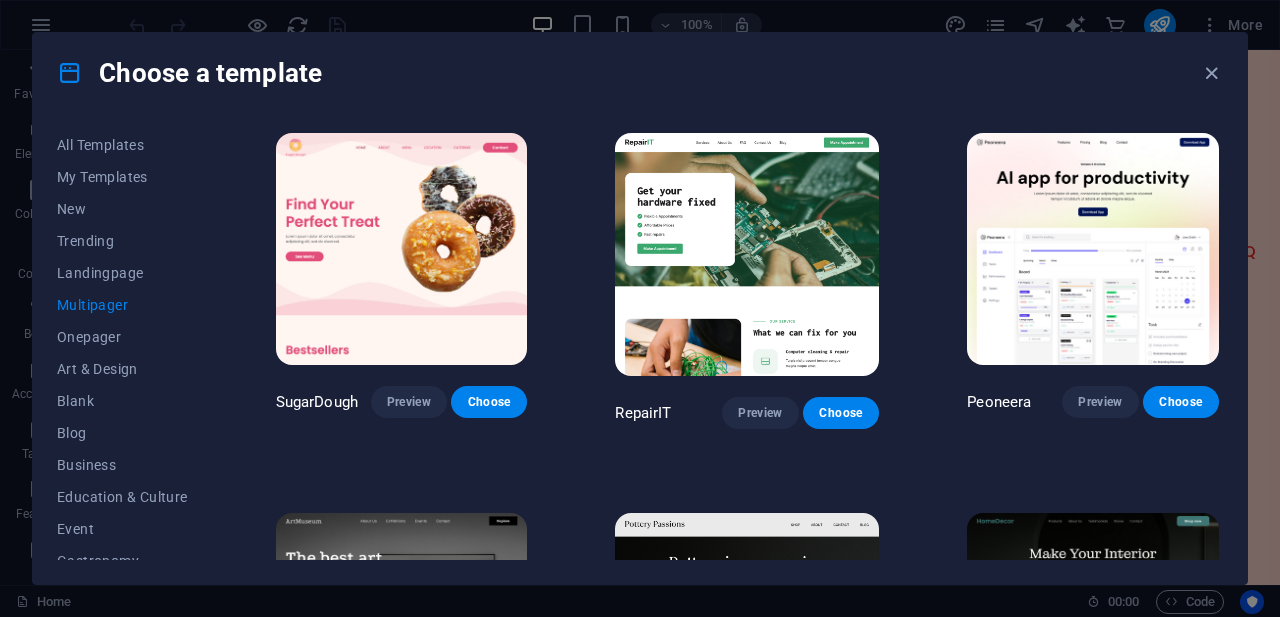 click on "Multipager" at bounding box center (122, 305) 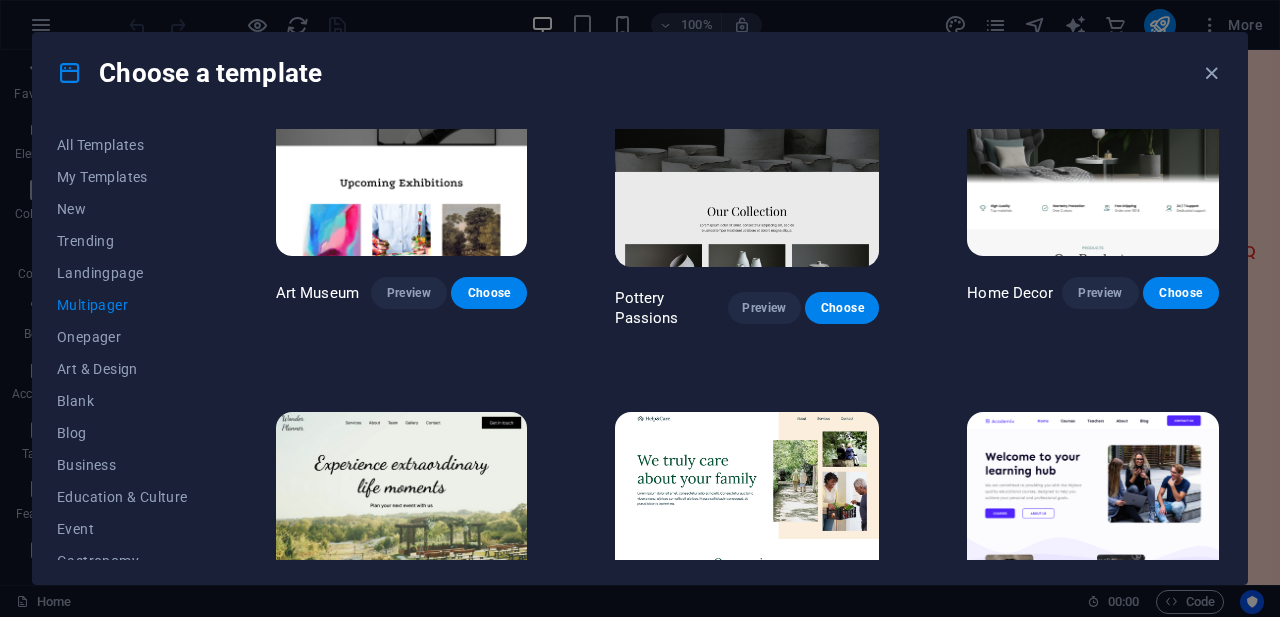 scroll, scrollTop: 490, scrollLeft: 0, axis: vertical 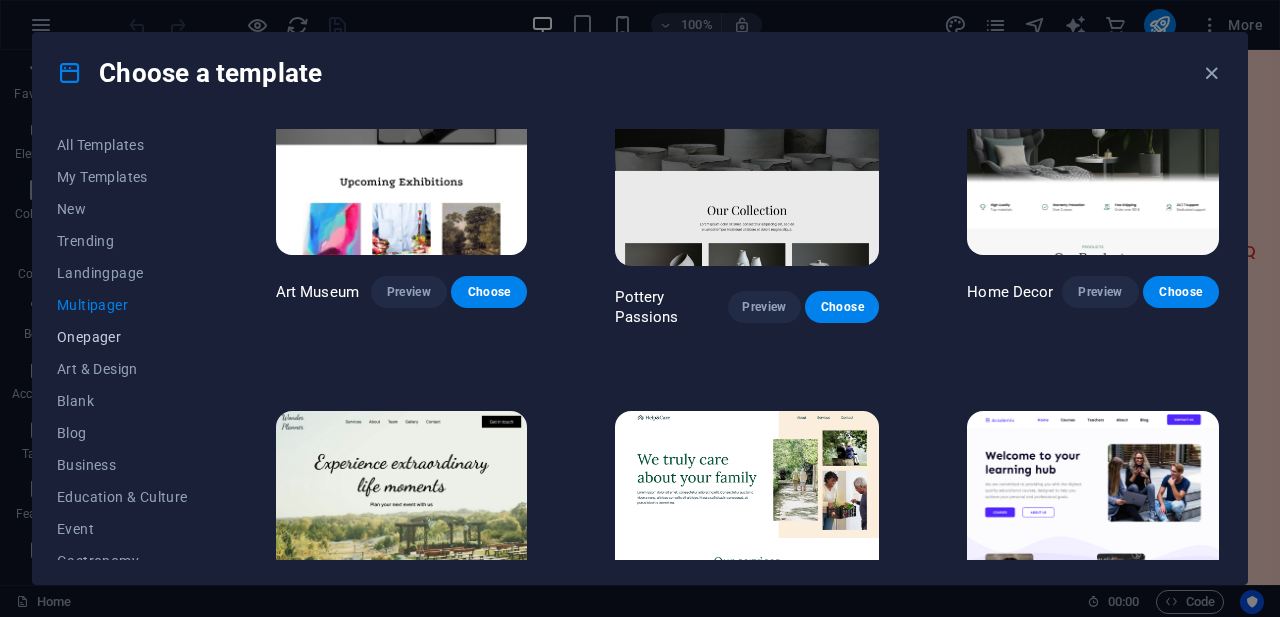 click on "Onepager" at bounding box center (122, 337) 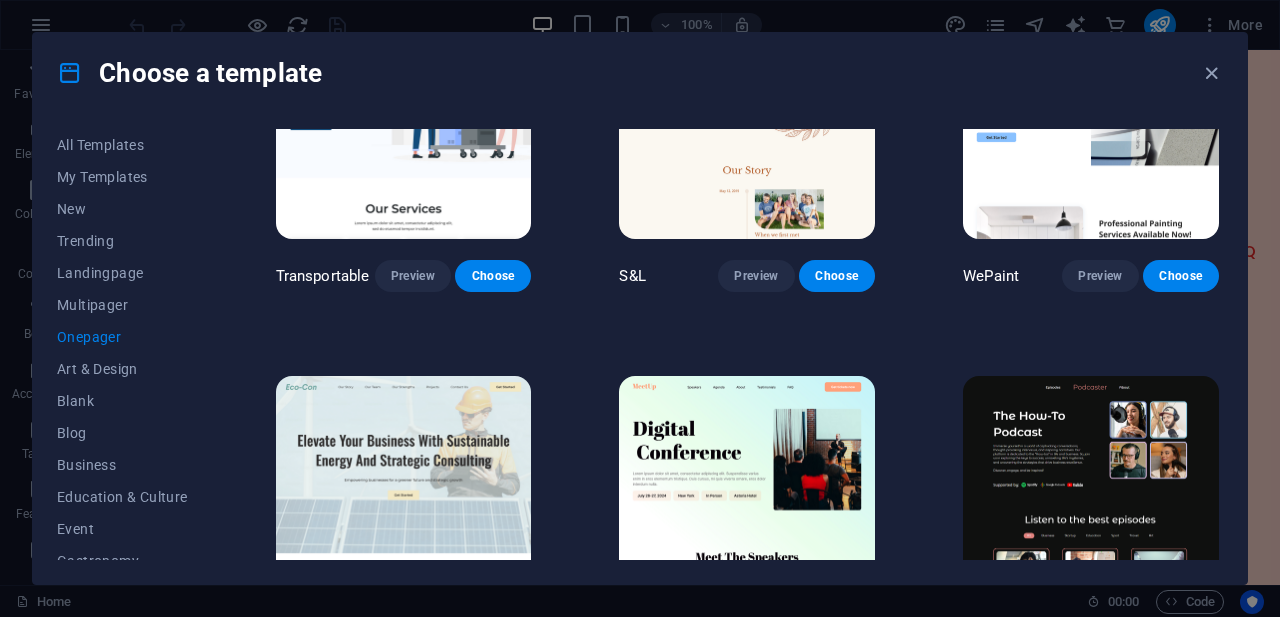 scroll, scrollTop: 0, scrollLeft: 0, axis: both 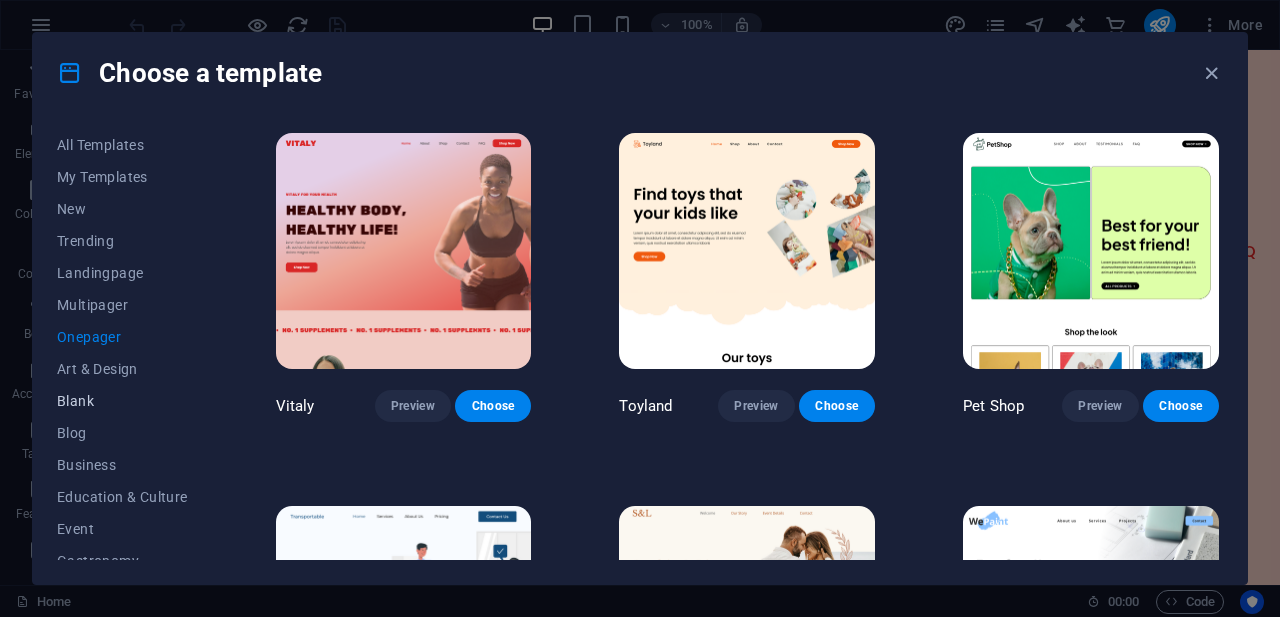 click on "Blank" at bounding box center [122, 401] 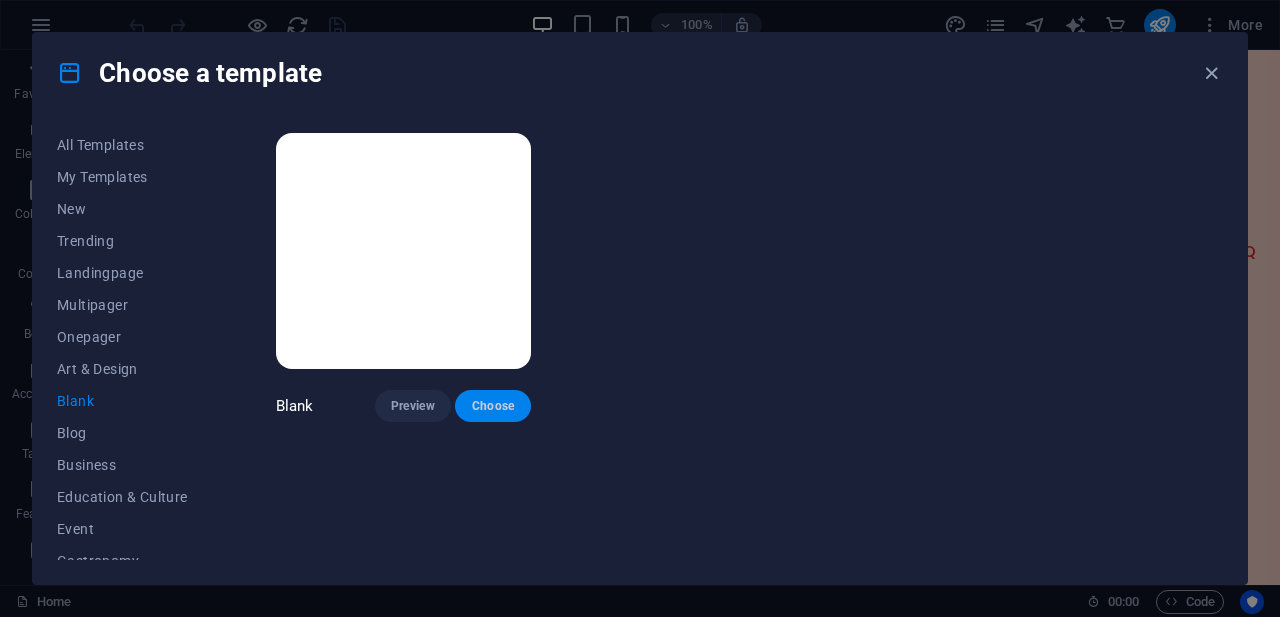 click on "Choose" at bounding box center (493, 406) 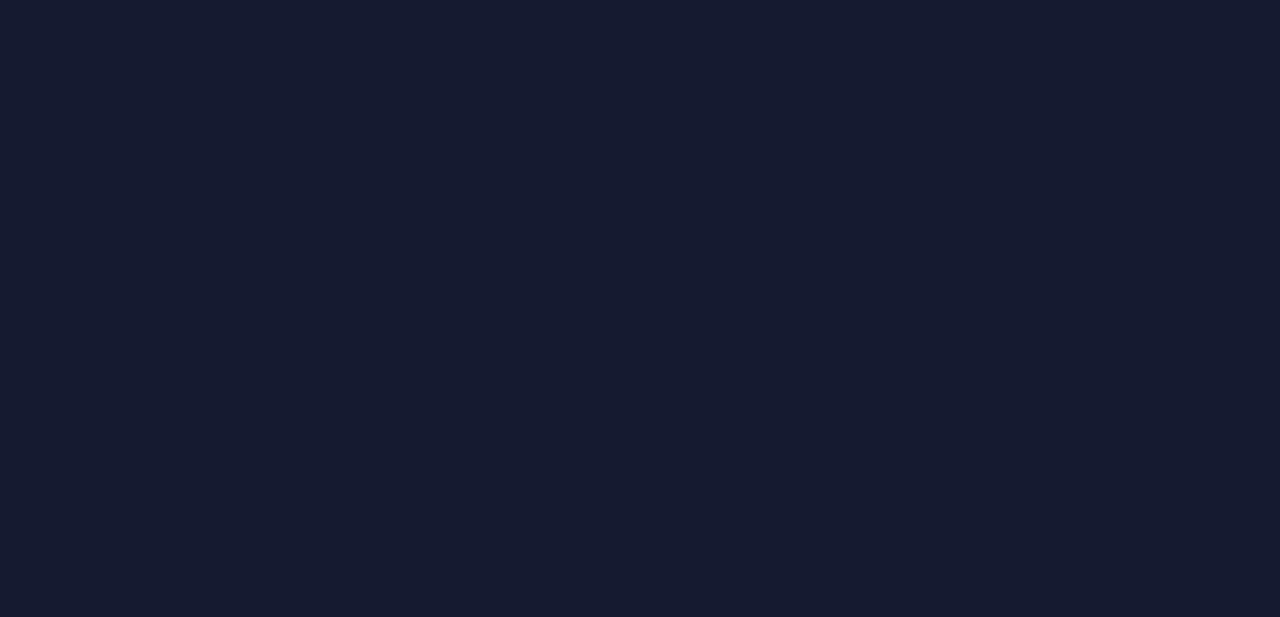 scroll, scrollTop: 0, scrollLeft: 0, axis: both 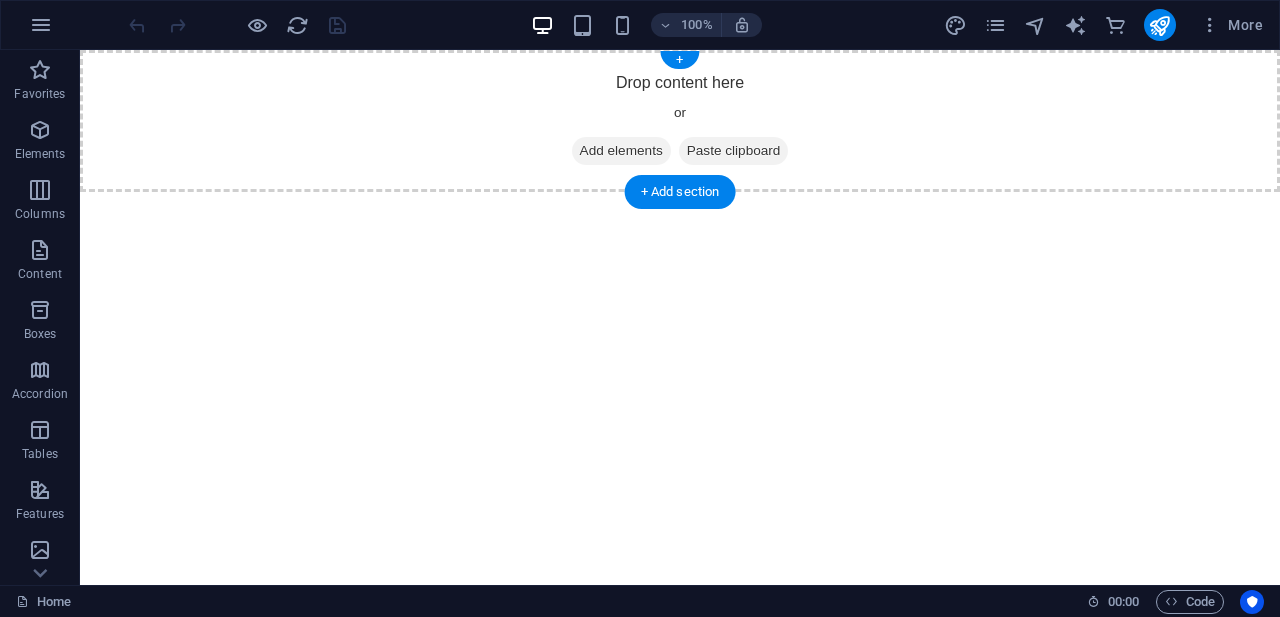 click on "Add elements" at bounding box center (621, 151) 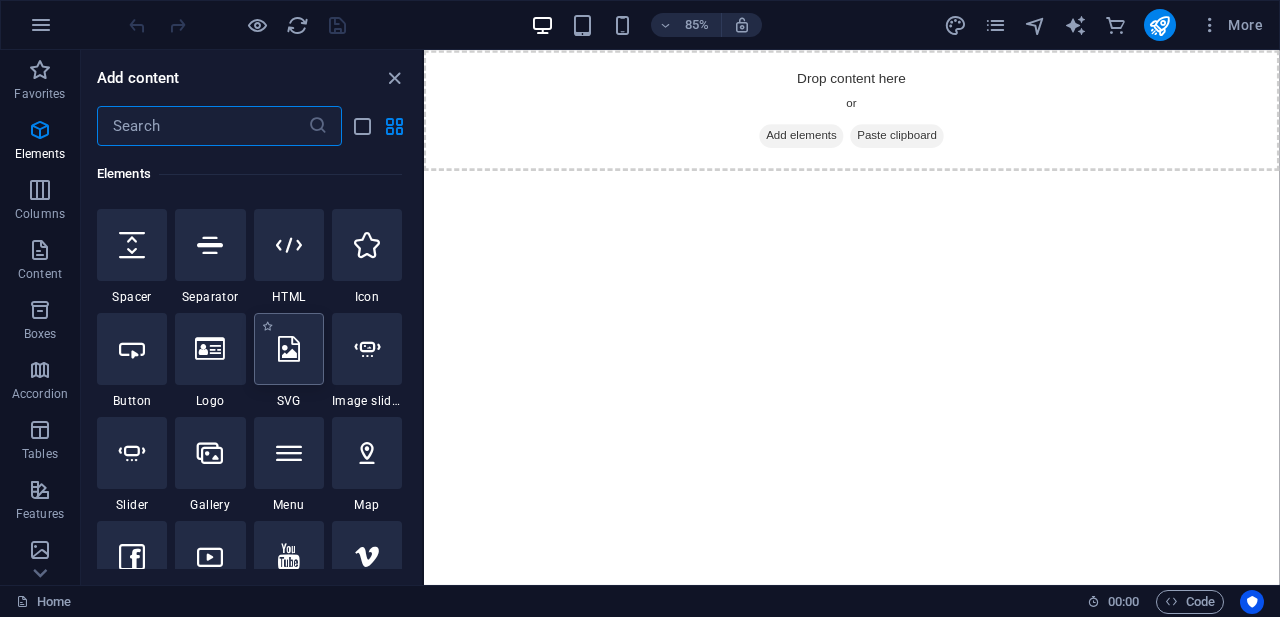 scroll, scrollTop: 325, scrollLeft: 0, axis: vertical 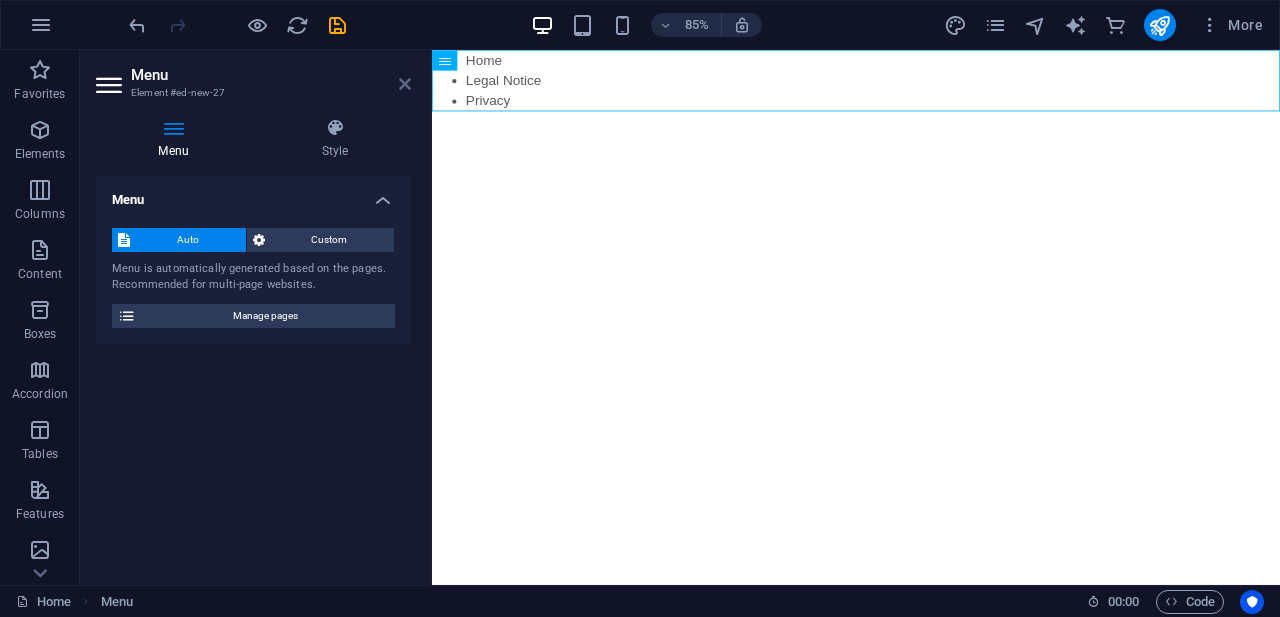click at bounding box center [405, 84] 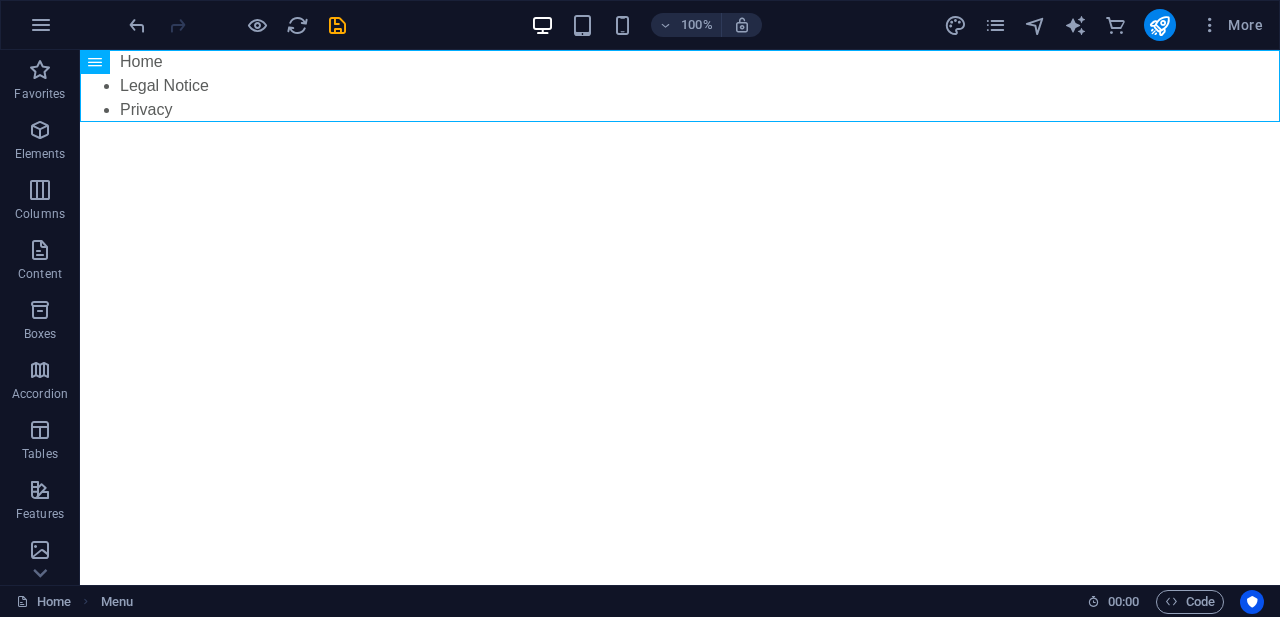 click on "Skip to main content
Home Legal Notice Privacy" at bounding box center (680, 86) 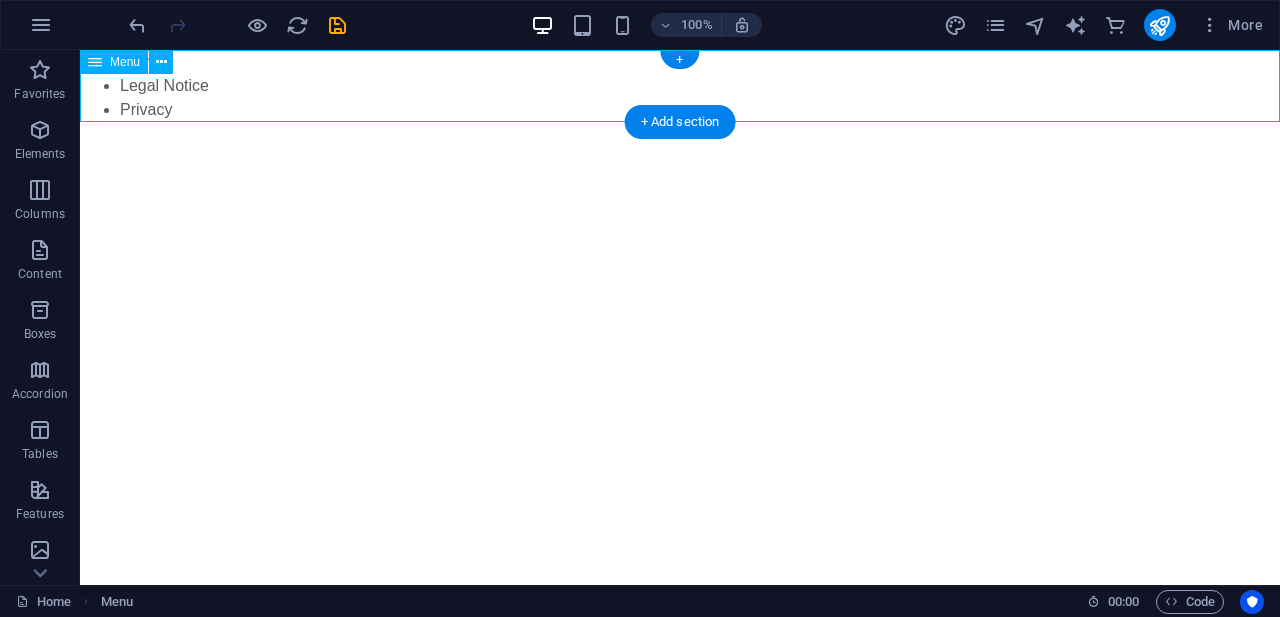 click on "Home Legal Notice Privacy" at bounding box center (680, 86) 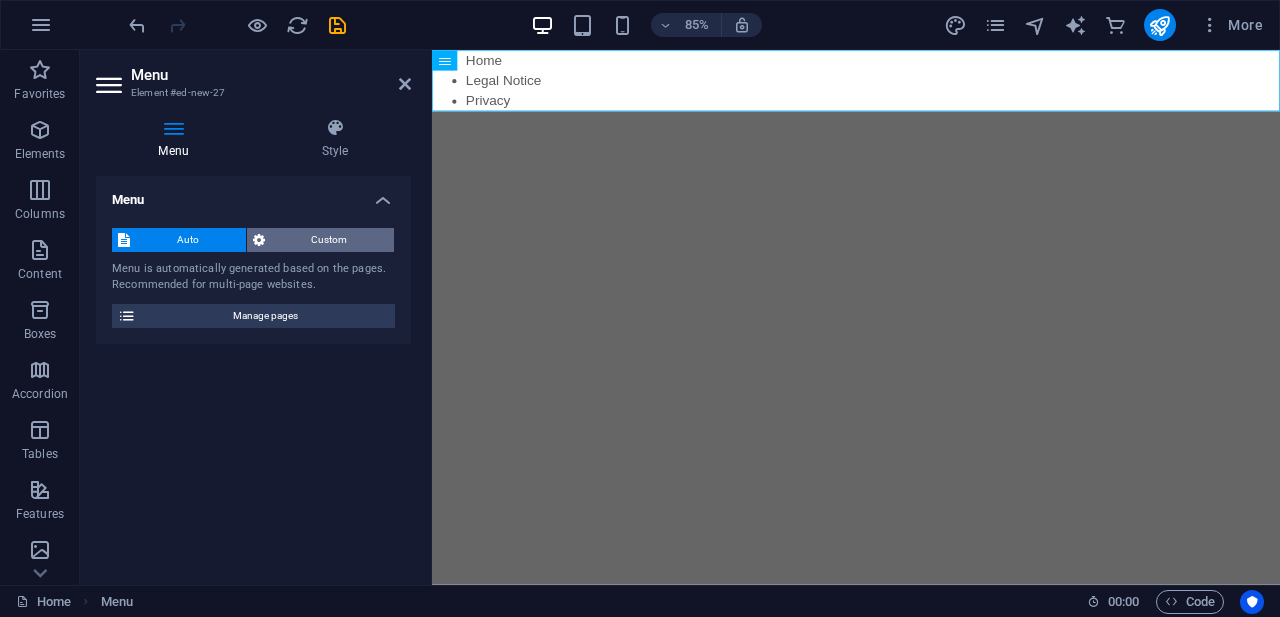 click on "Custom" at bounding box center (330, 240) 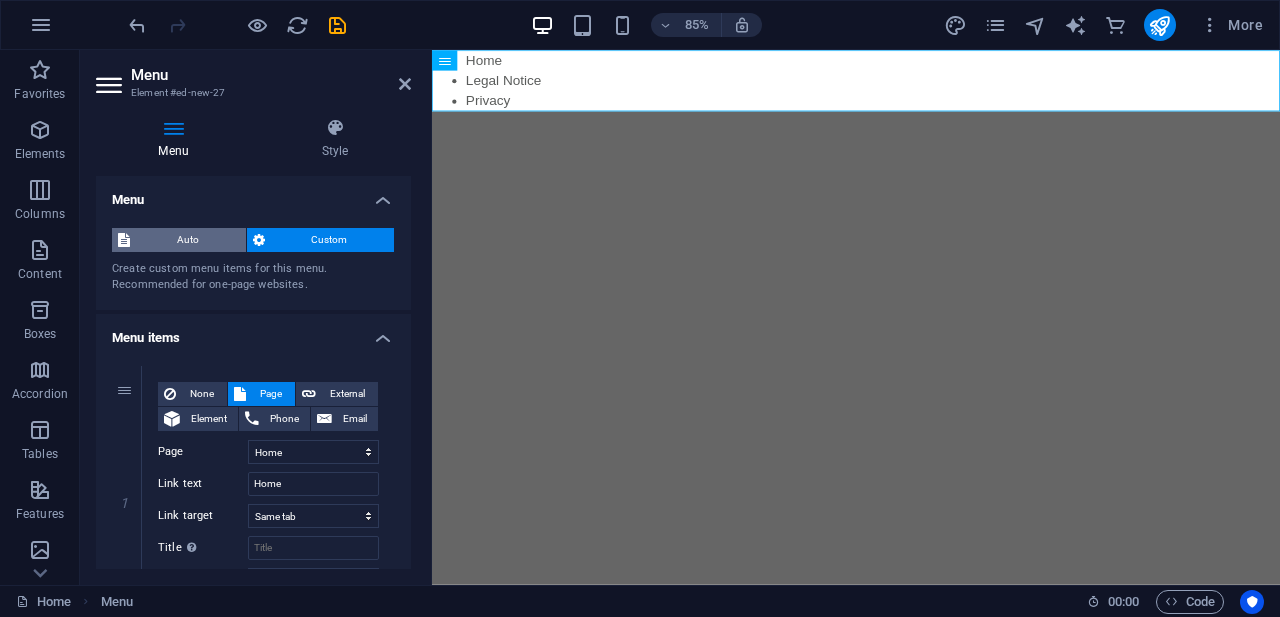 click on "Auto" at bounding box center (188, 240) 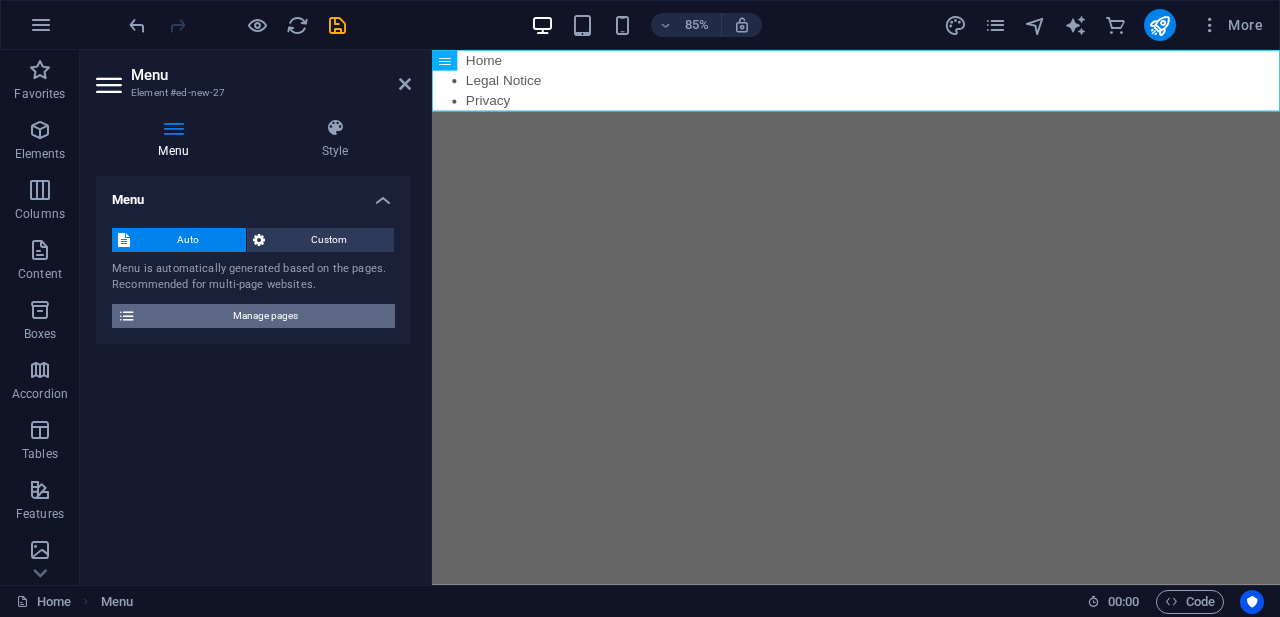 click on "Manage pages" at bounding box center [265, 316] 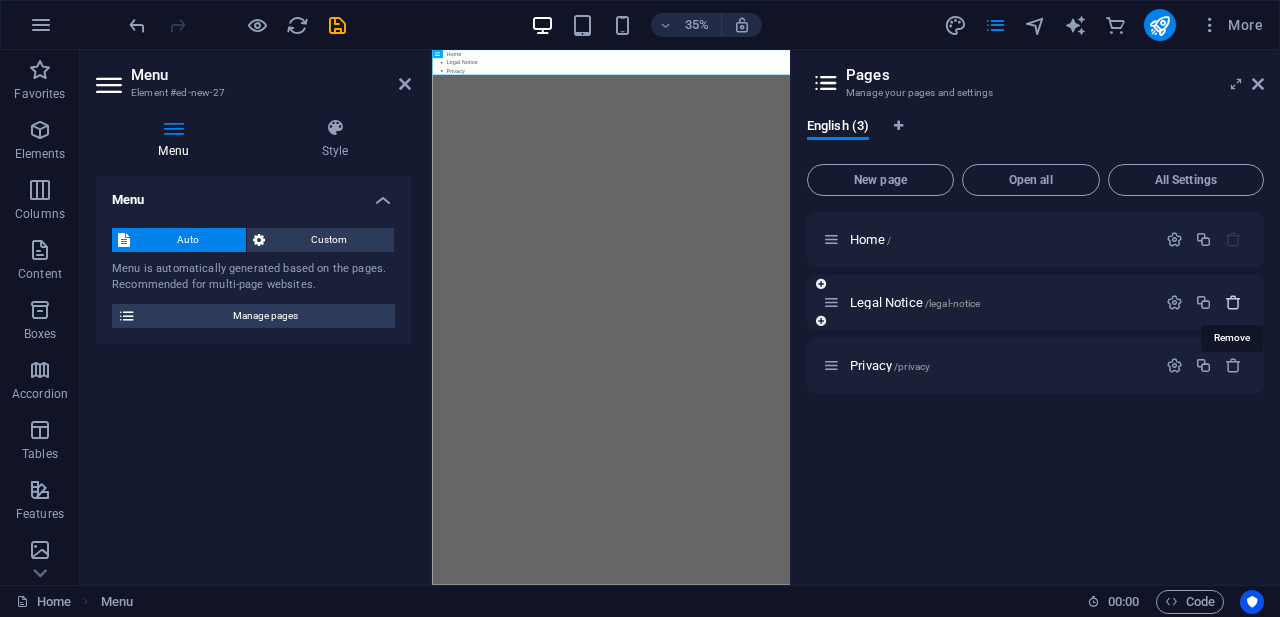 click at bounding box center [1233, 302] 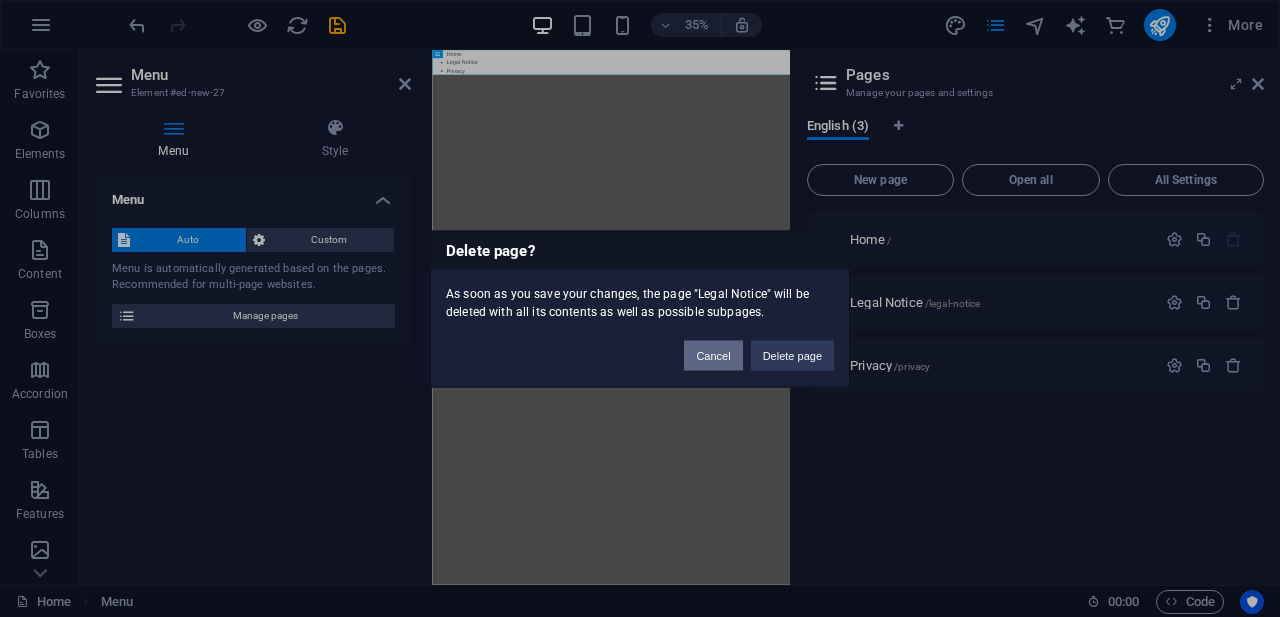 click on "Cancel" at bounding box center (713, 355) 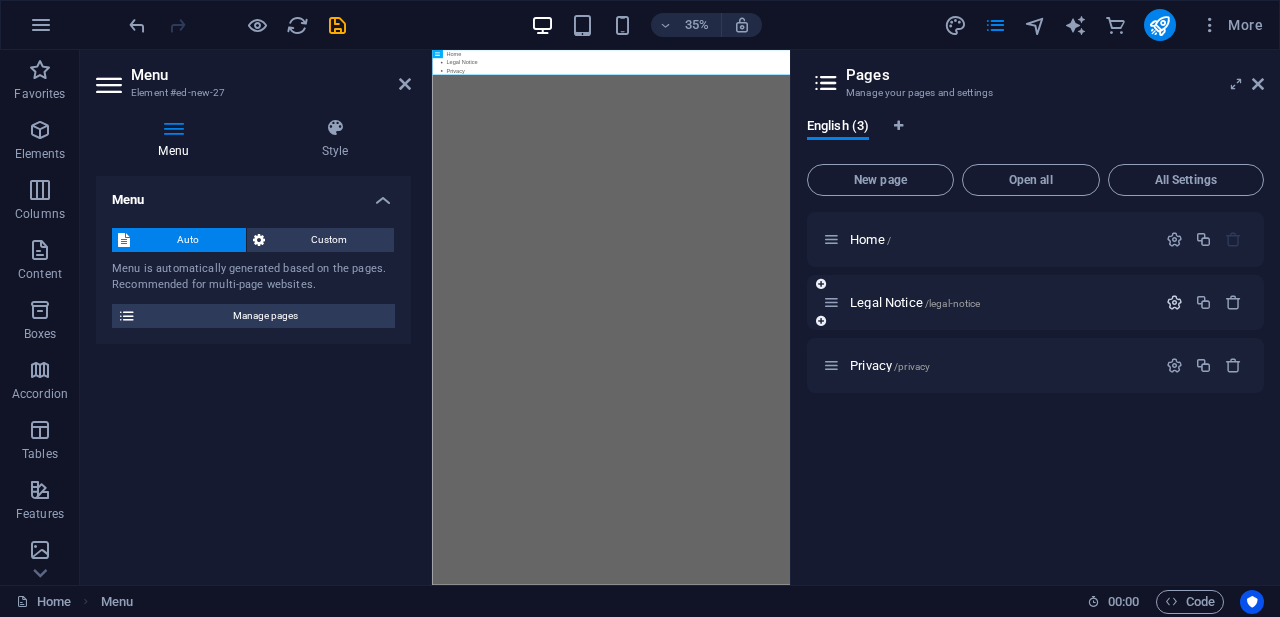 click at bounding box center (1174, 302) 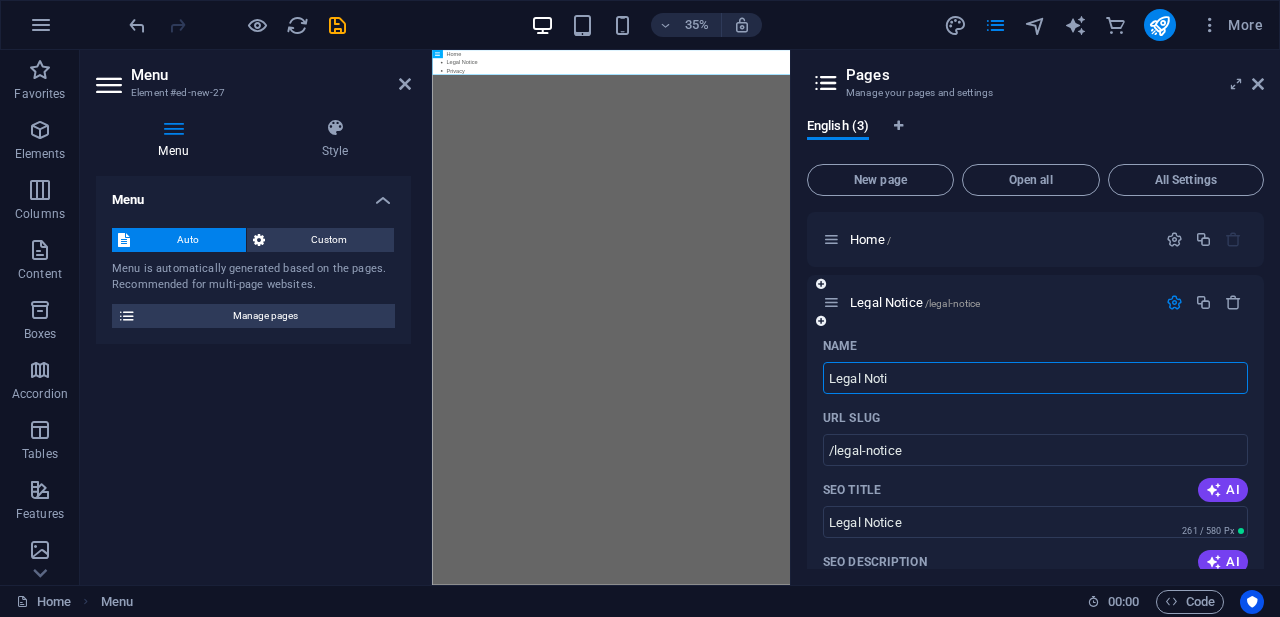 type on "Legal Not" 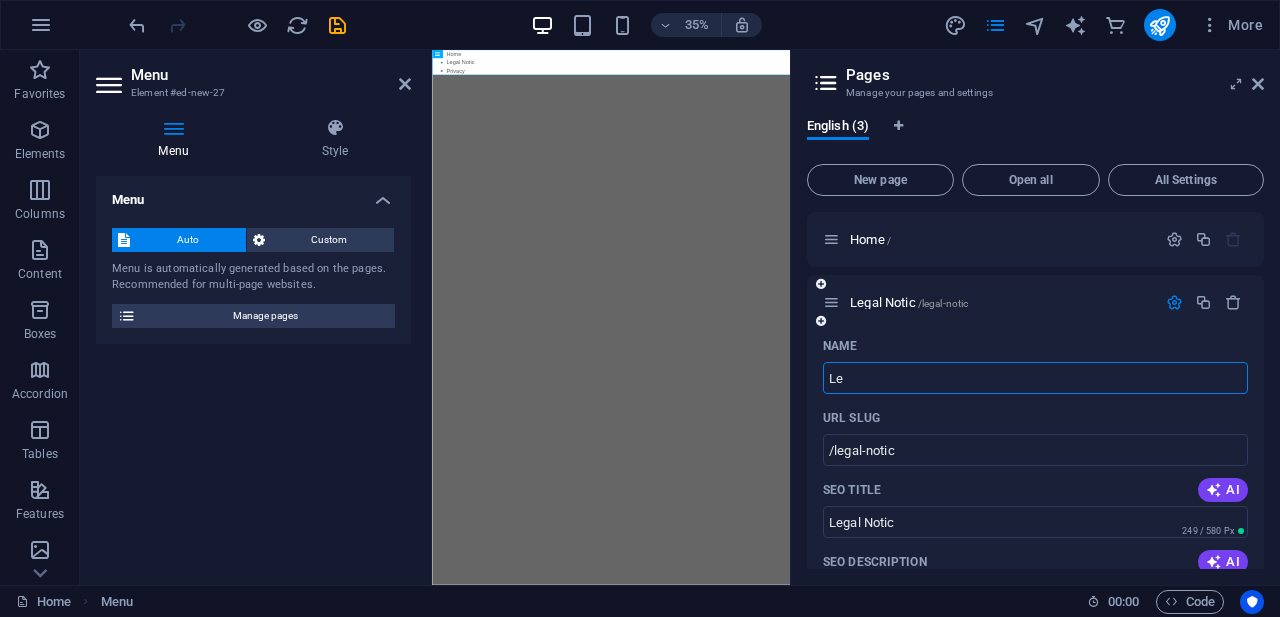 type on "L" 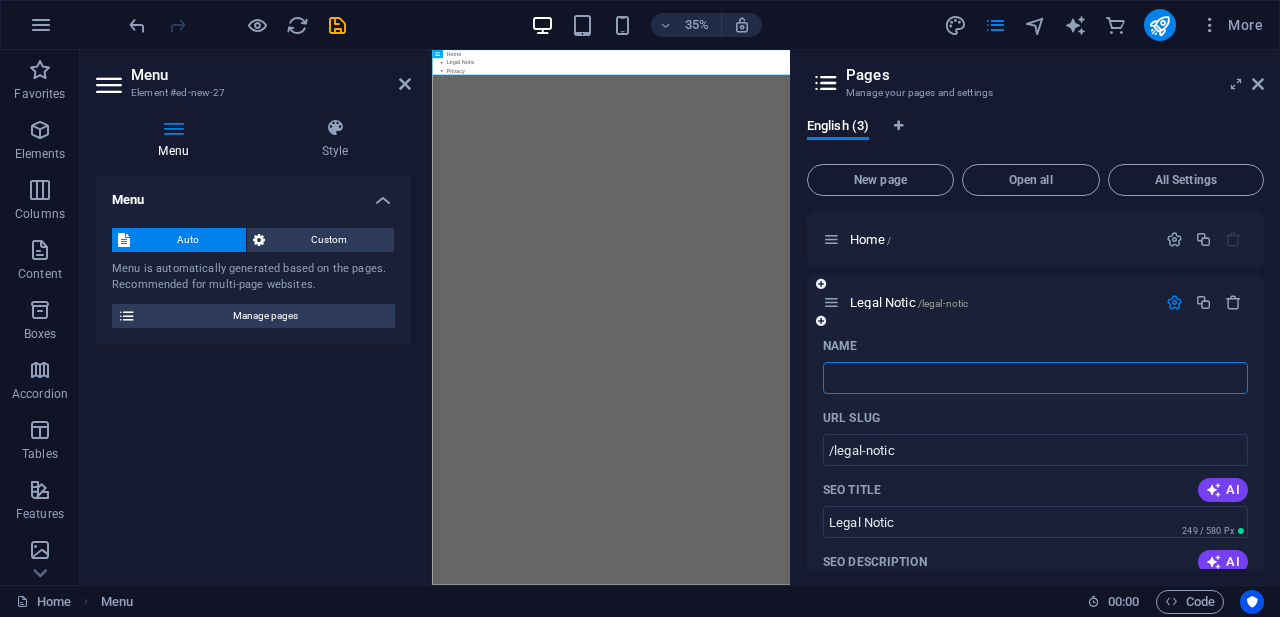 type 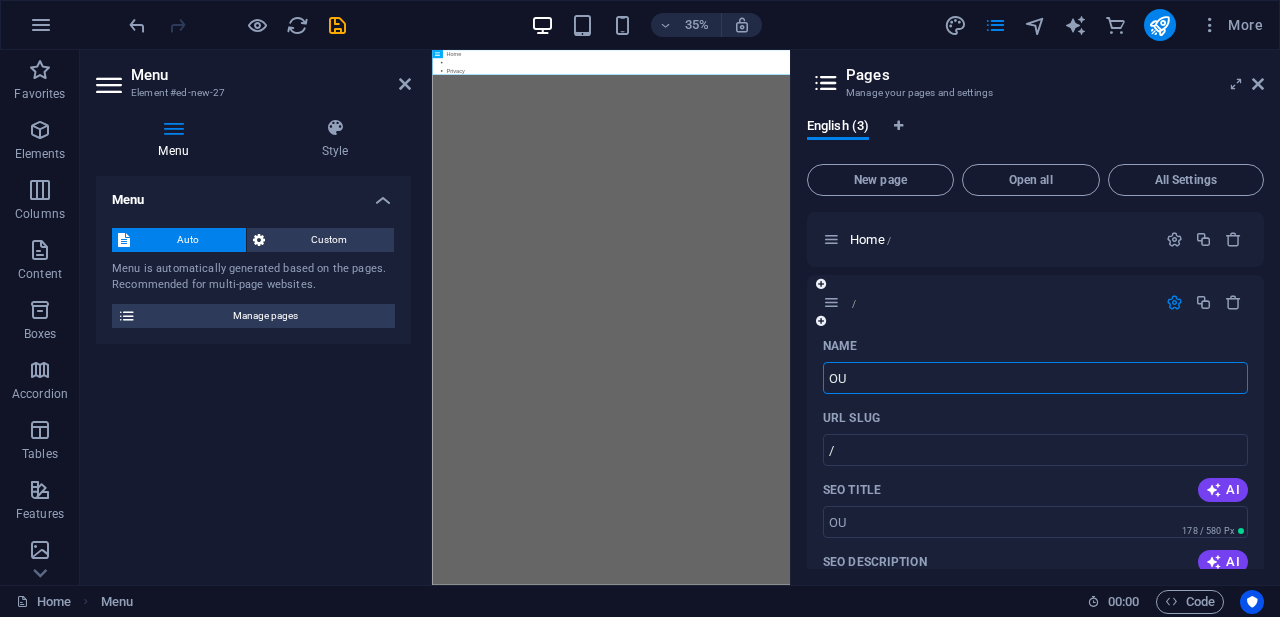 type on "OU" 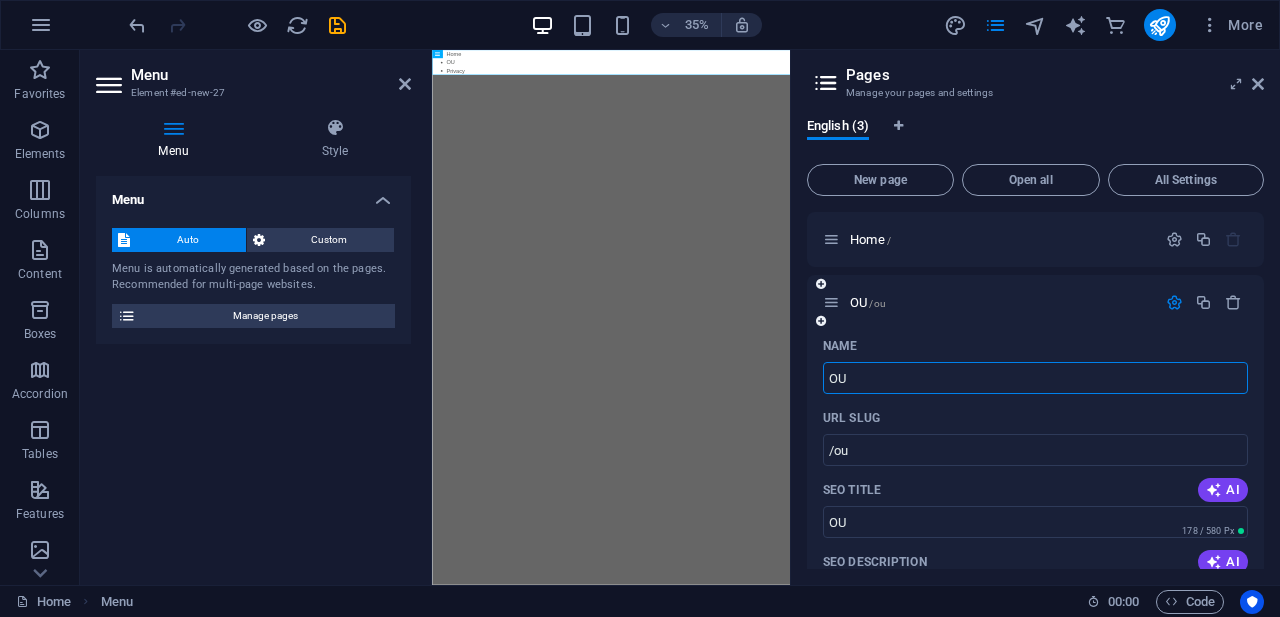 type on "O" 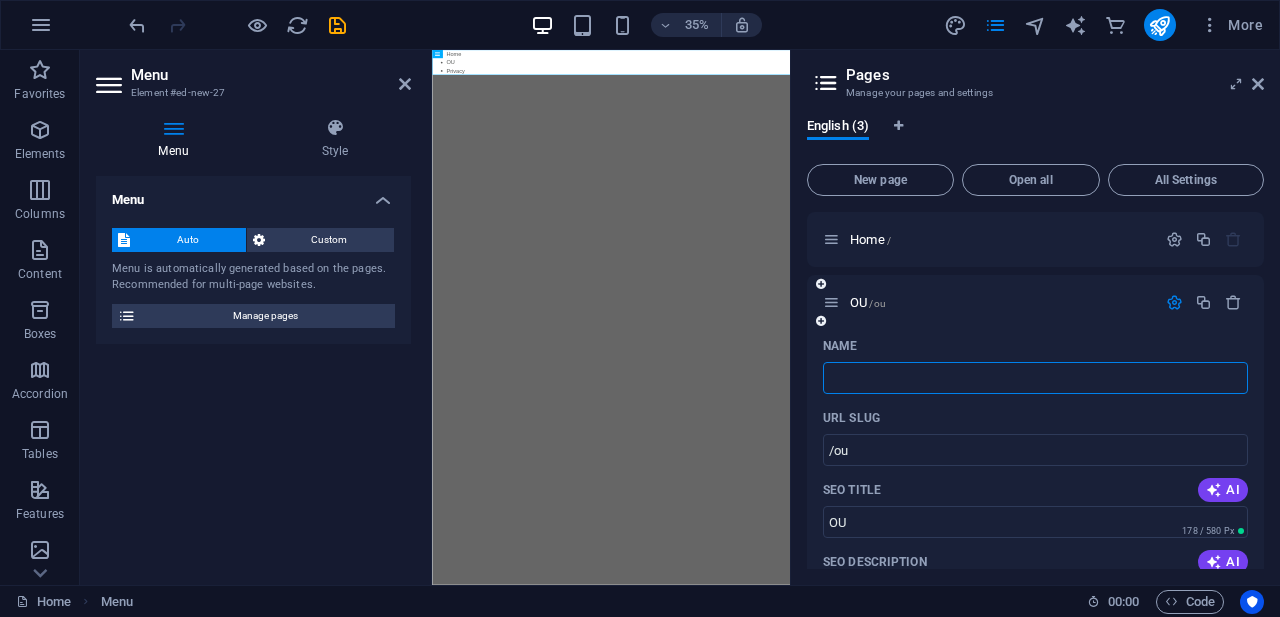 type 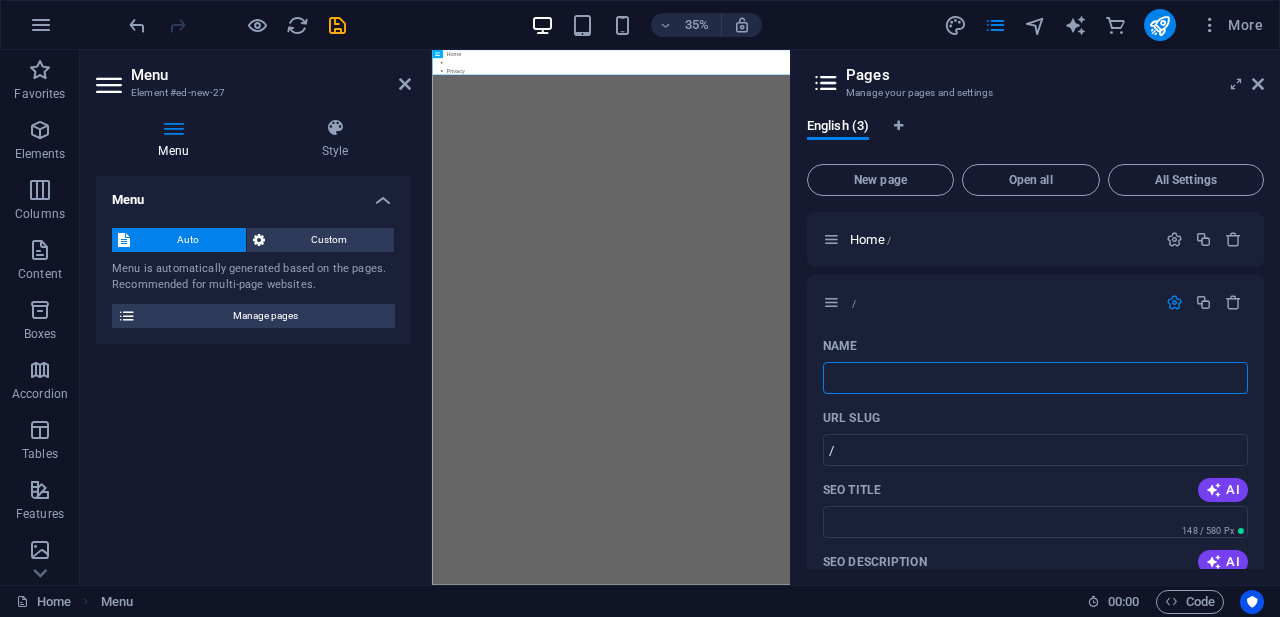 click on "Skip to main content
Home Privacy" at bounding box center (943, 86) 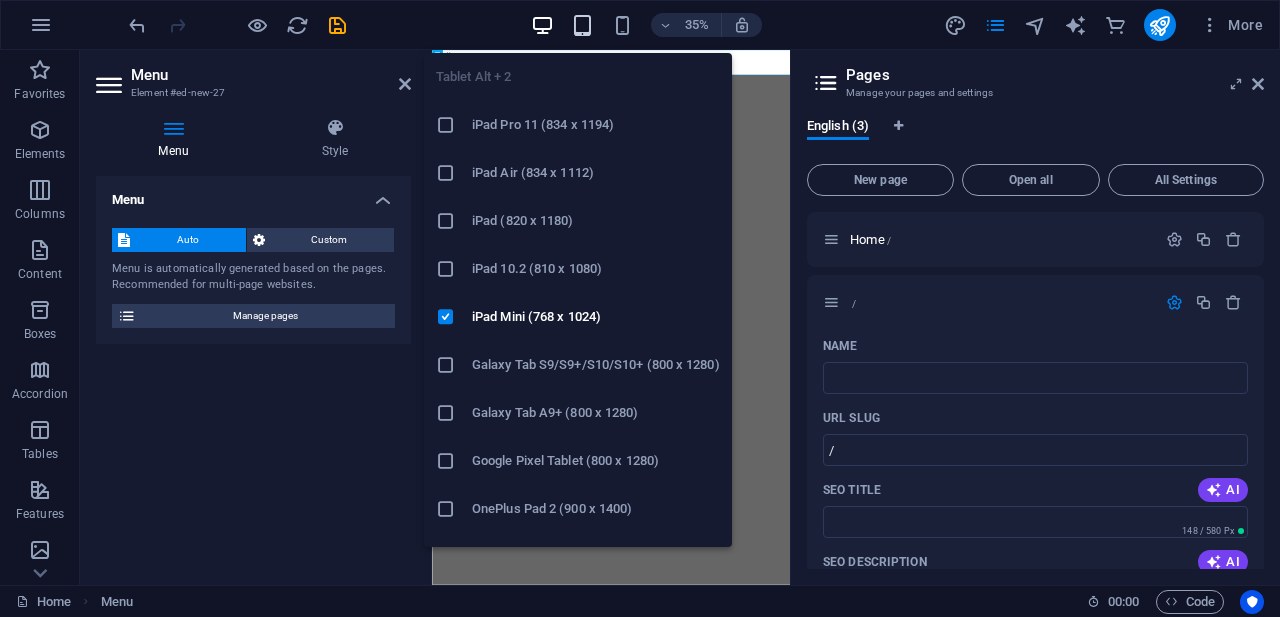 click at bounding box center [582, 25] 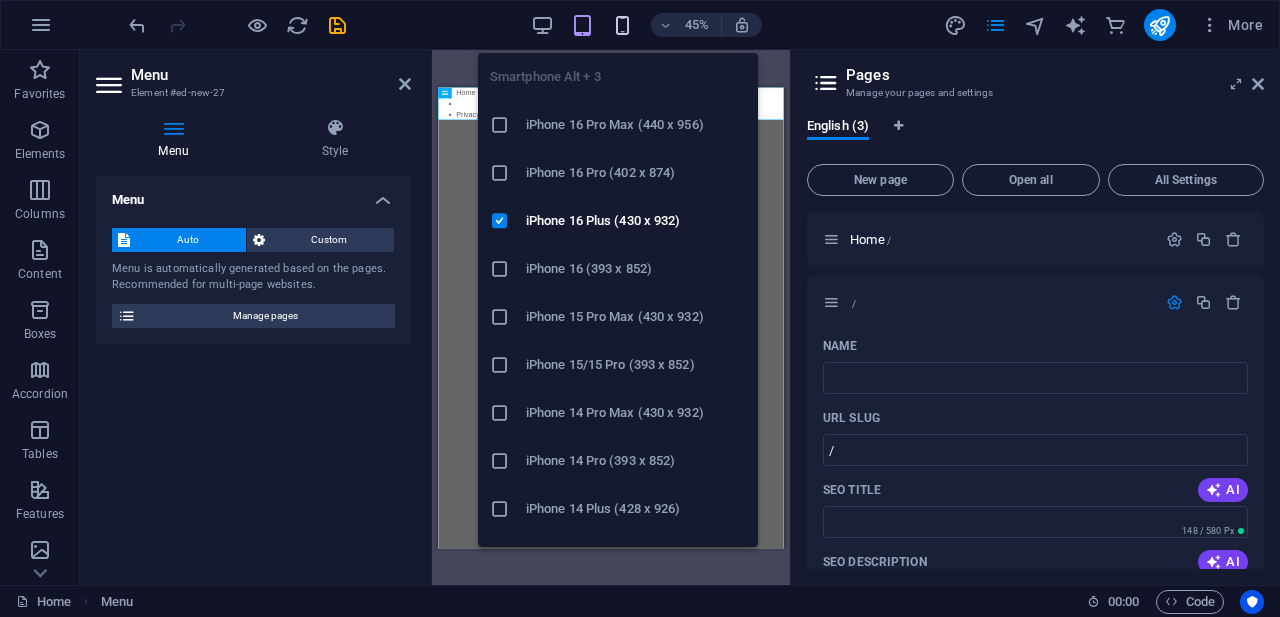 click at bounding box center (622, 25) 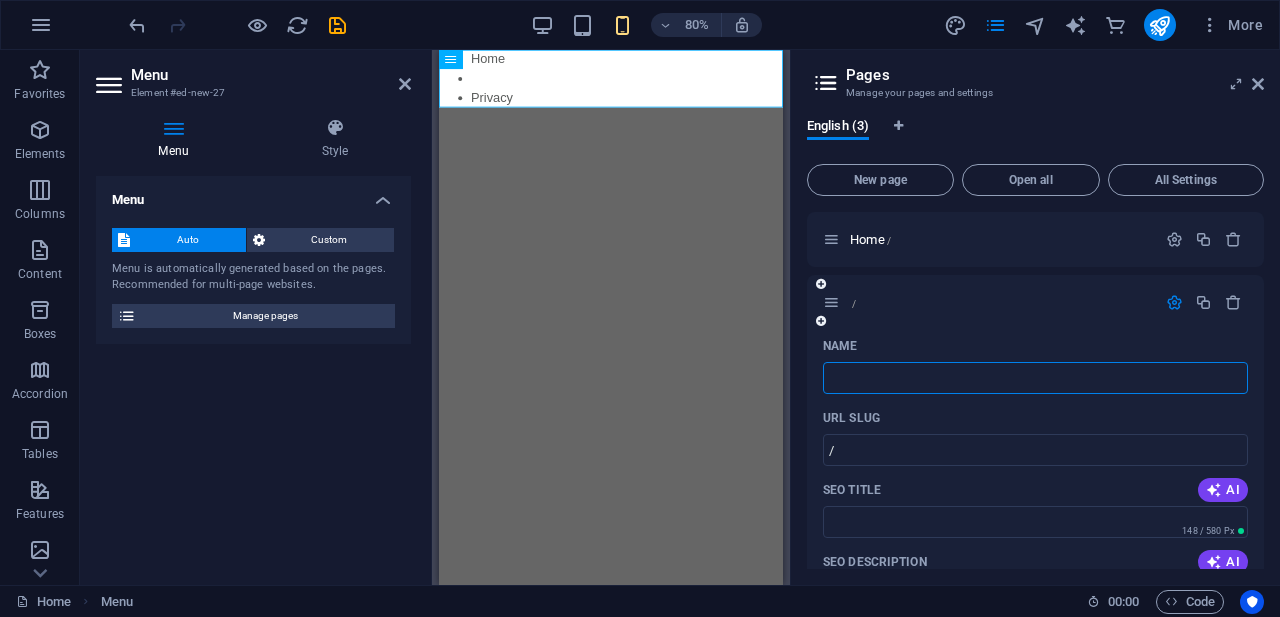 click on "Name" at bounding box center [1035, 378] 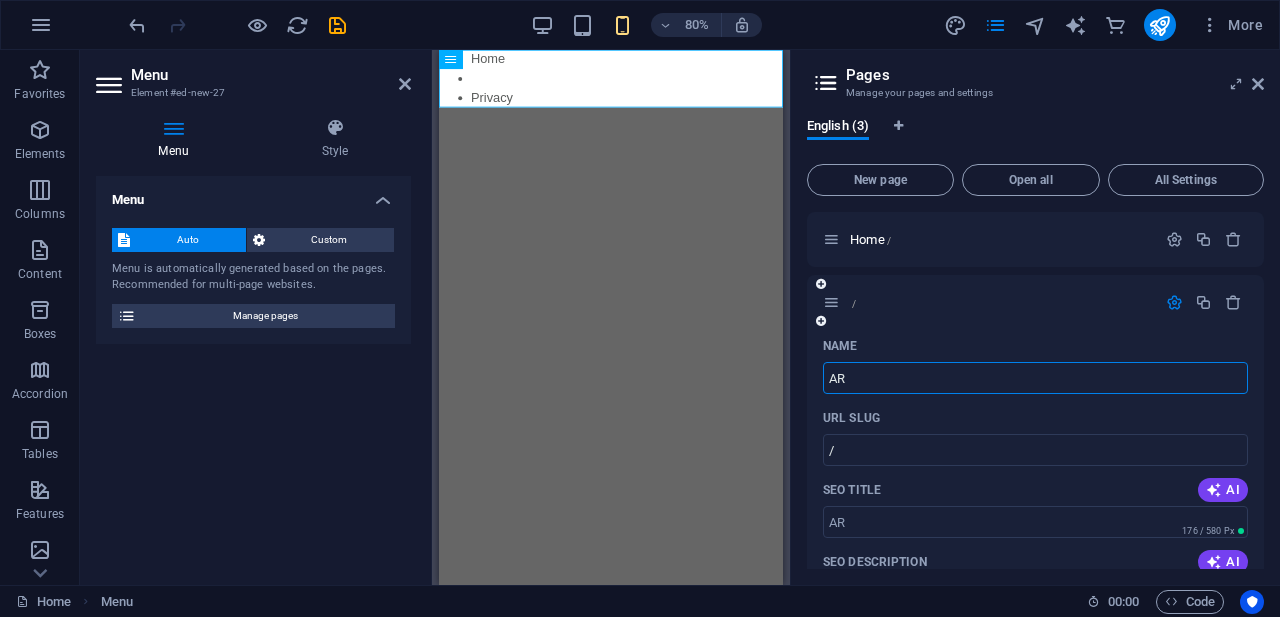 type on "AR" 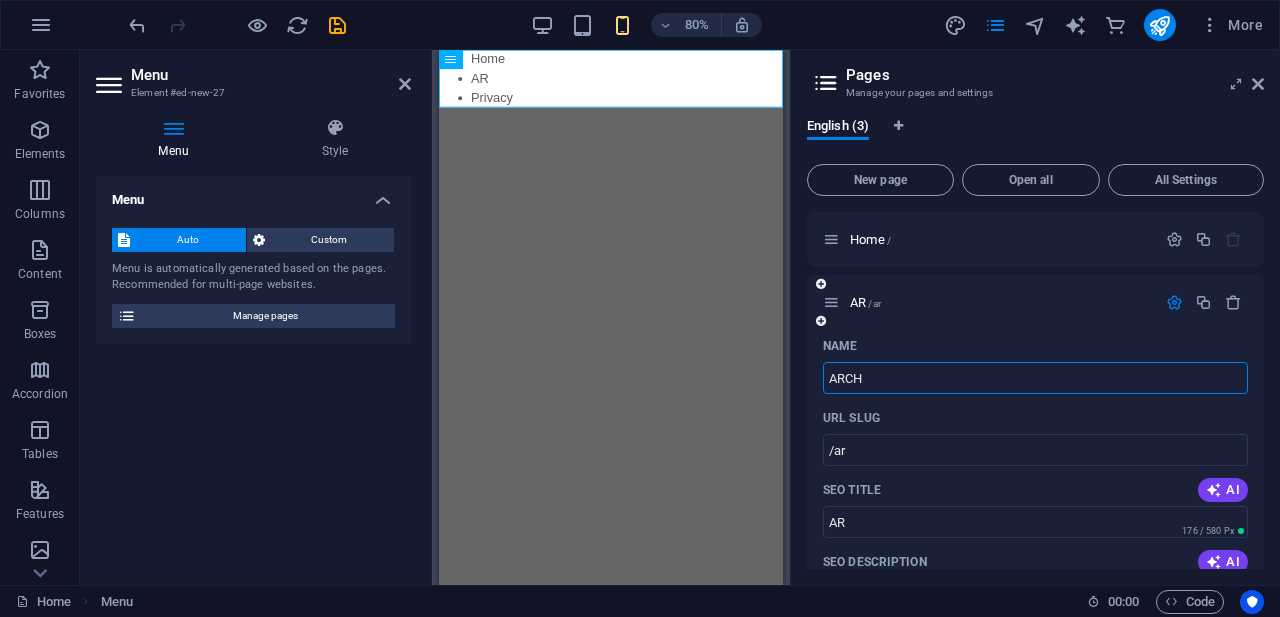 type on "ARCHE" 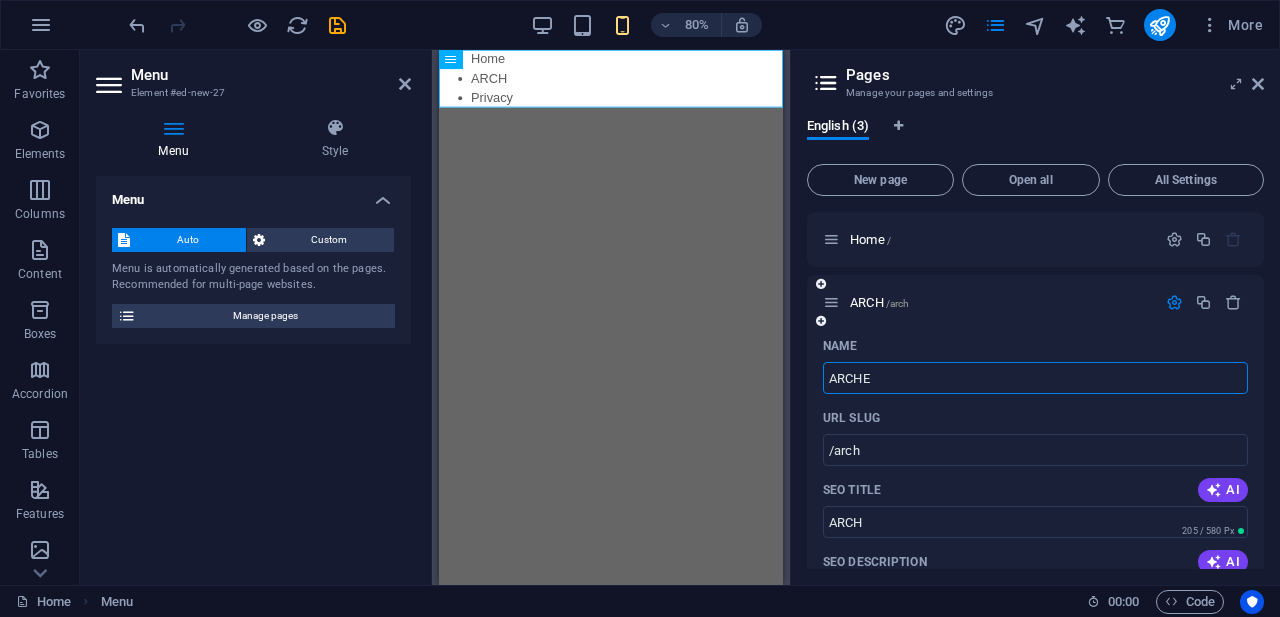 type on "ARCHE" 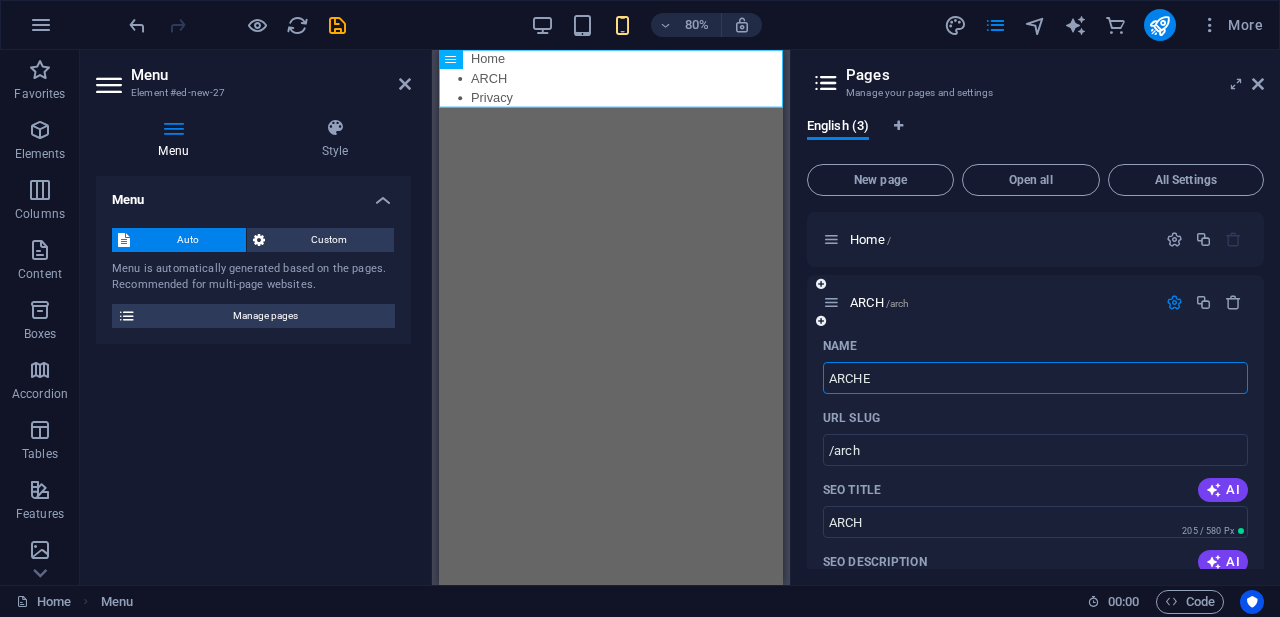 type on "/arche" 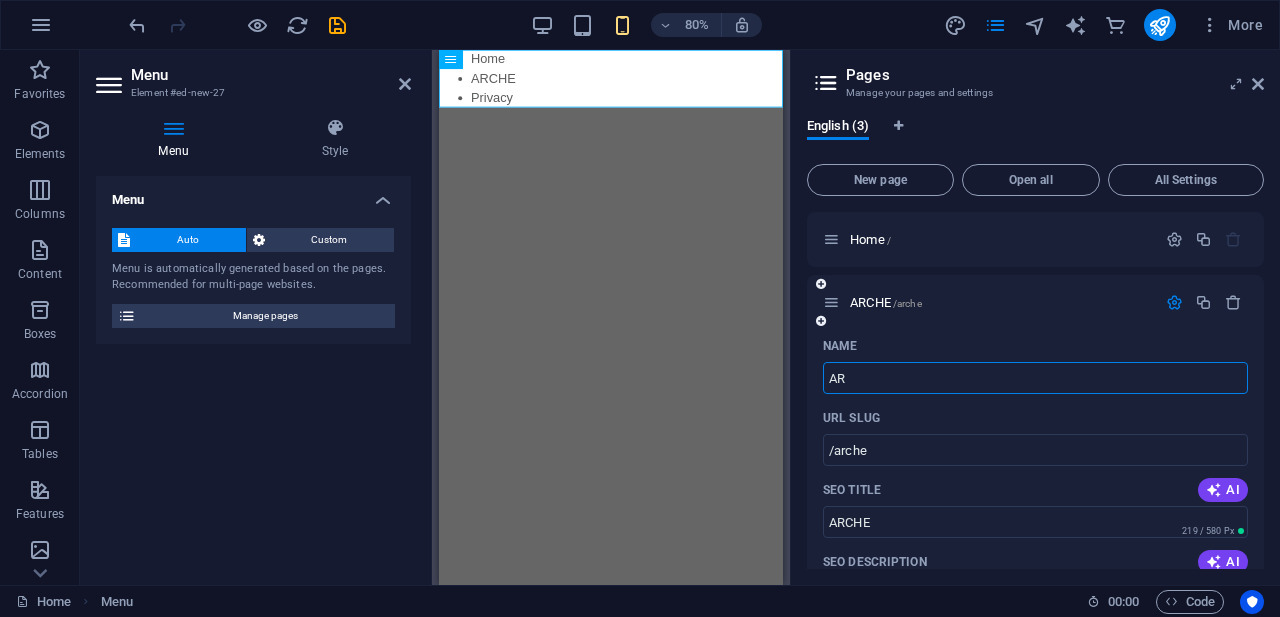 type on "A" 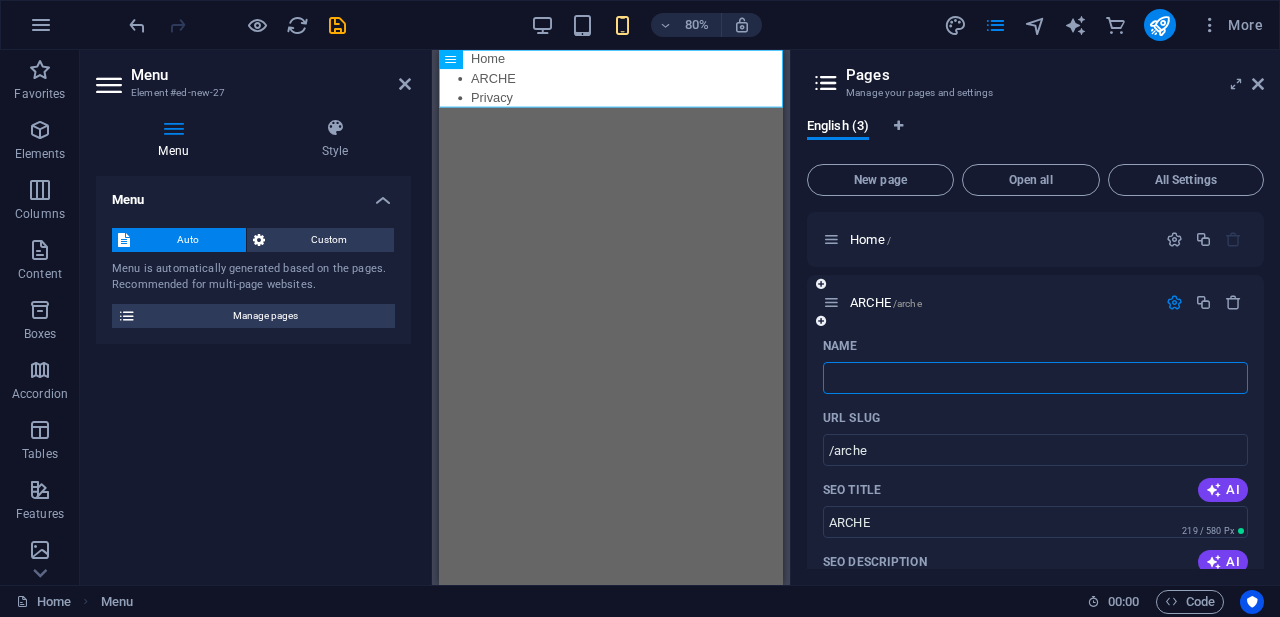type 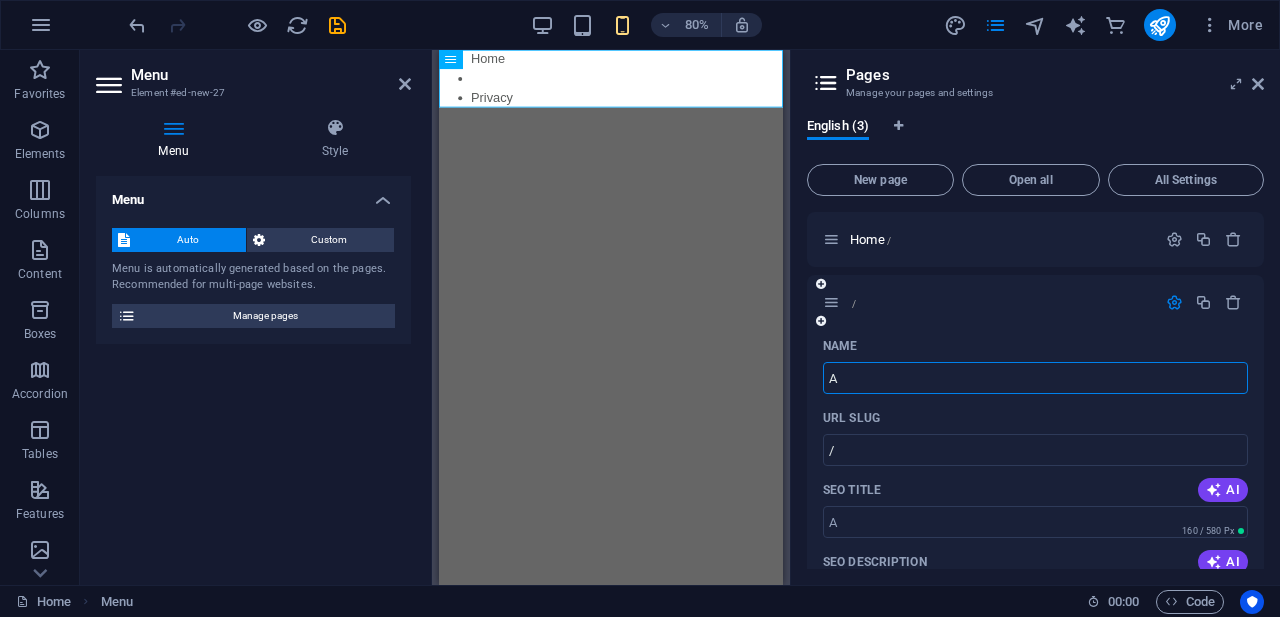 type on "A" 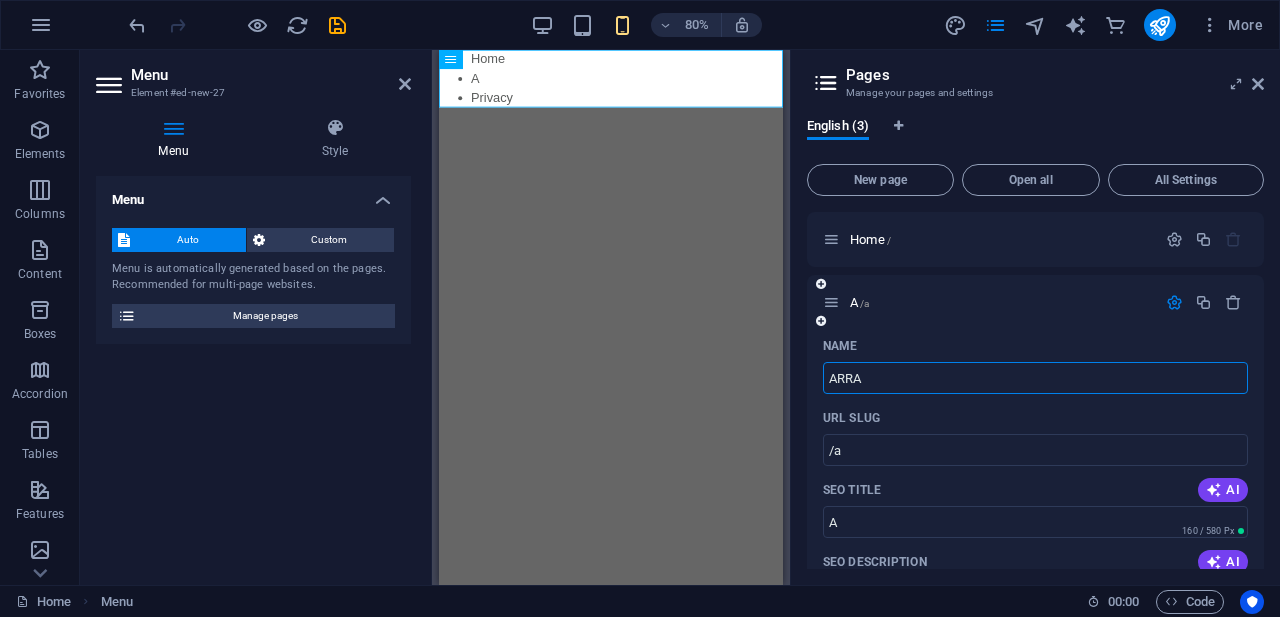 type on "ARRA" 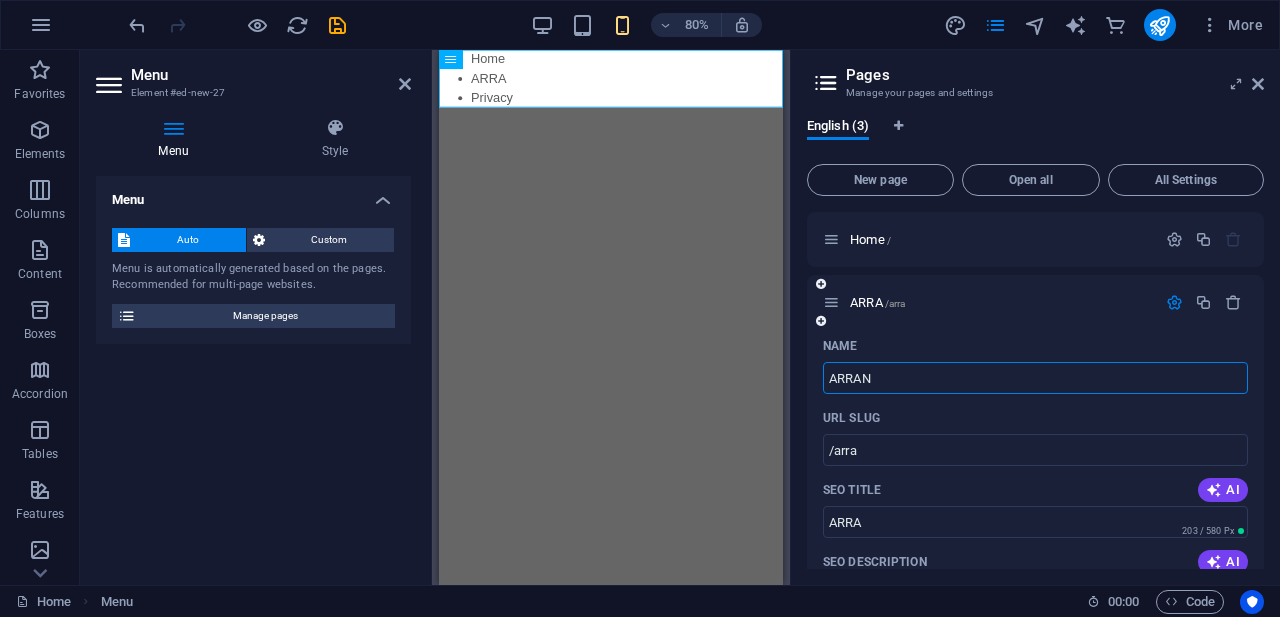 type on "ARRAN" 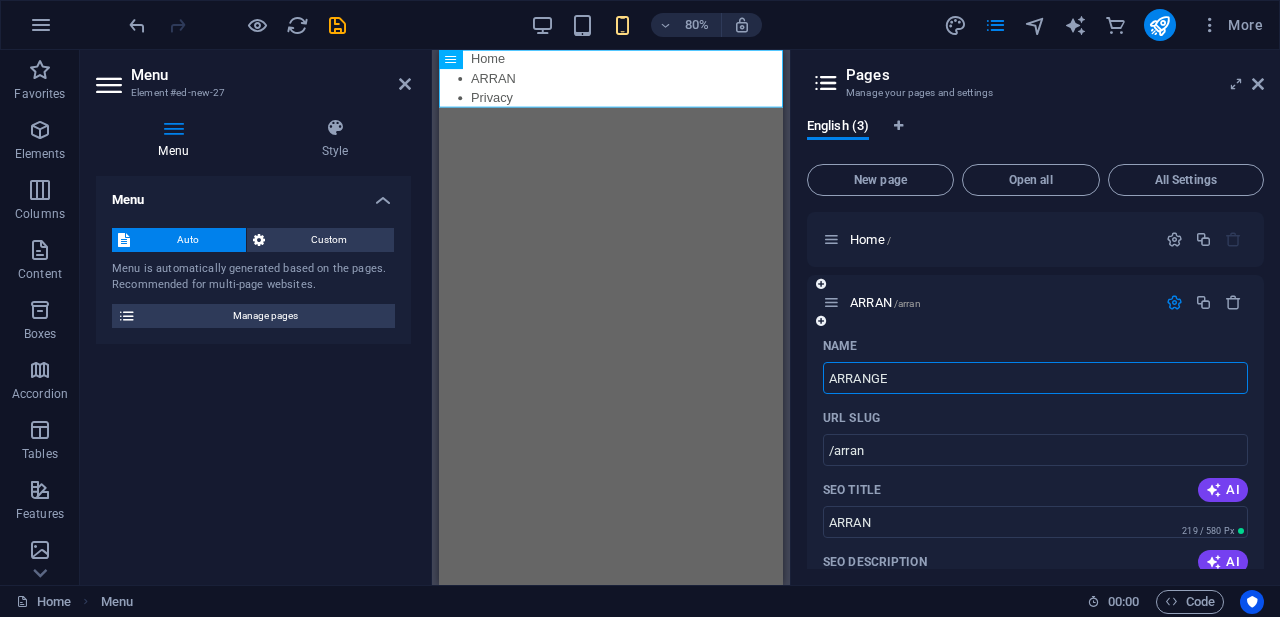 type on "ARRANGE" 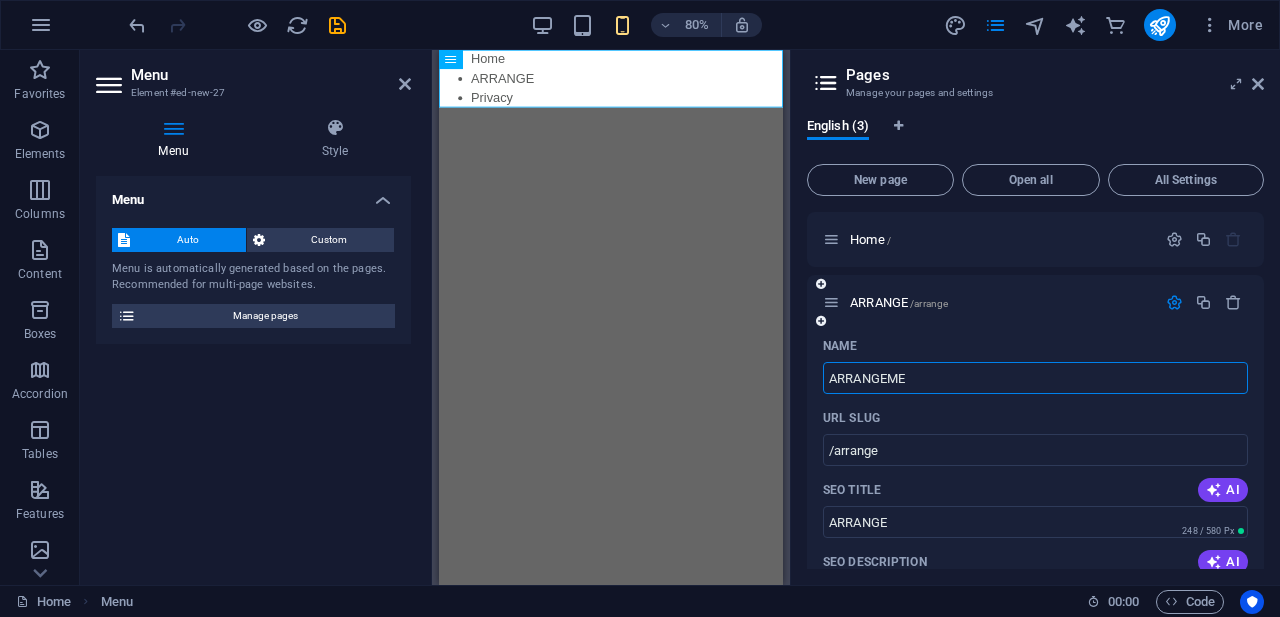 type on "ARRANGEME" 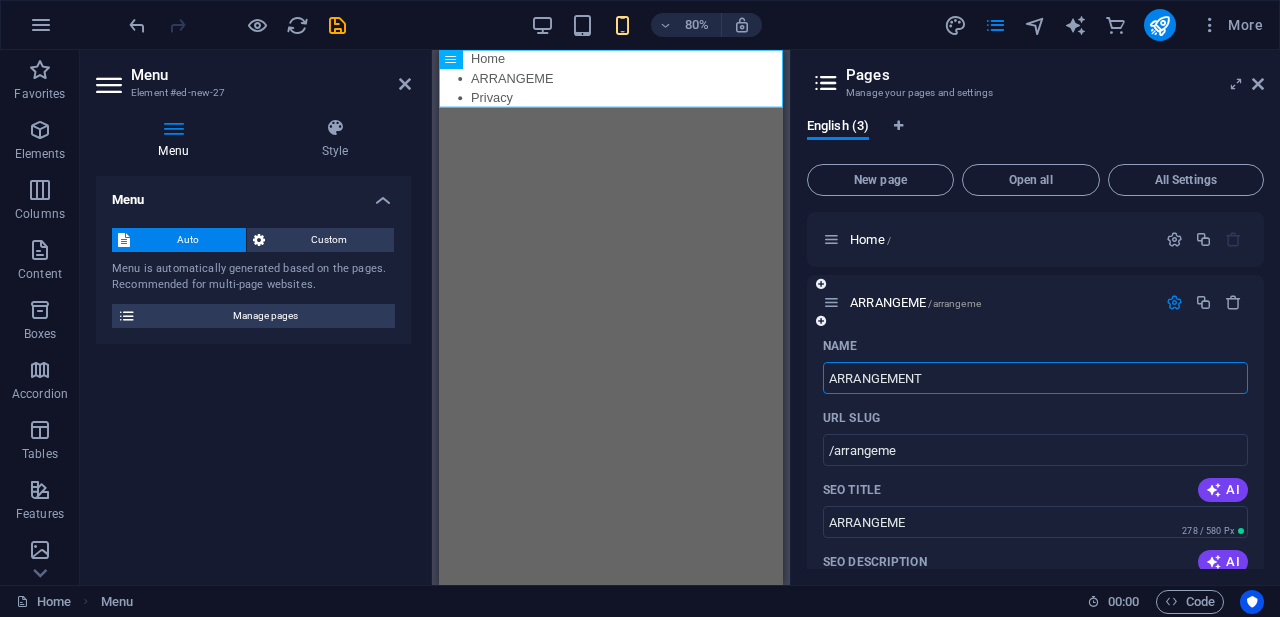 type on "ARRANGEMENT" 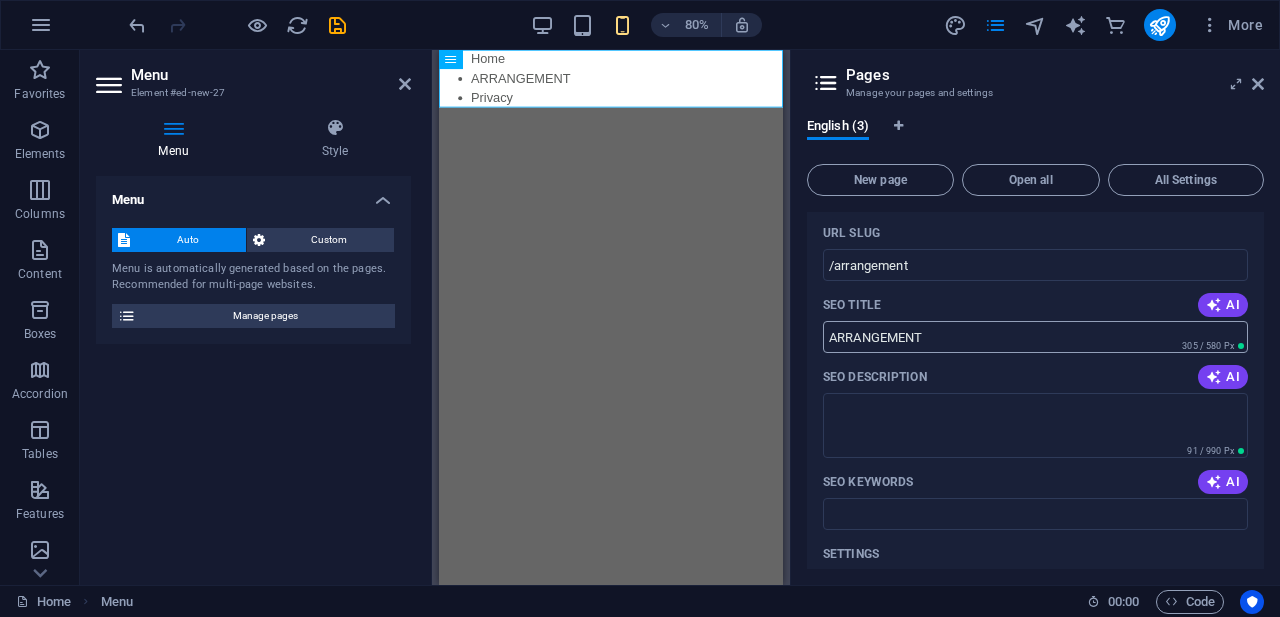 scroll, scrollTop: 186, scrollLeft: 0, axis: vertical 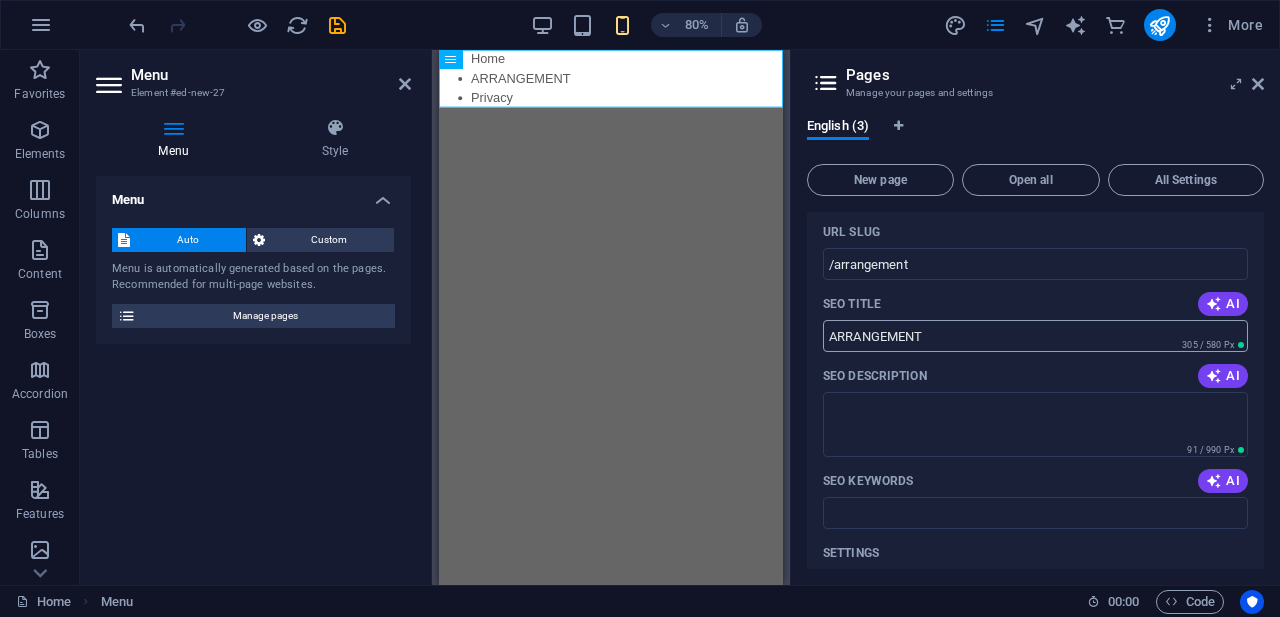 type on "ARRANGEMENT" 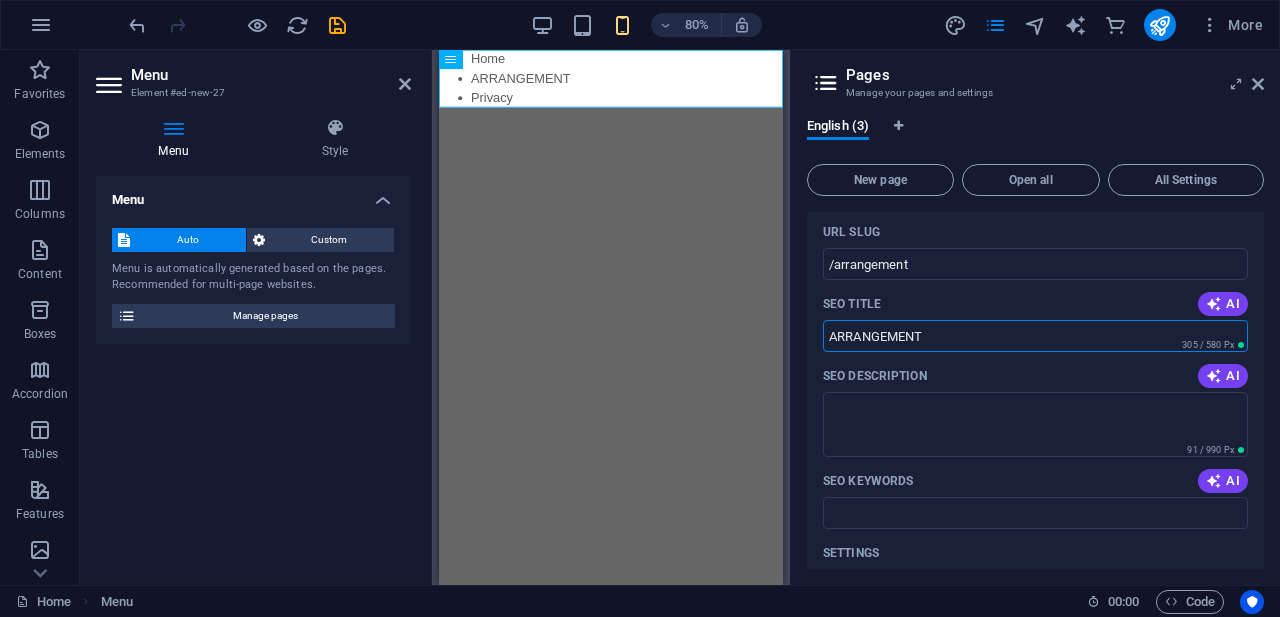 click on "ARRANGEMENT" at bounding box center [1035, 336] 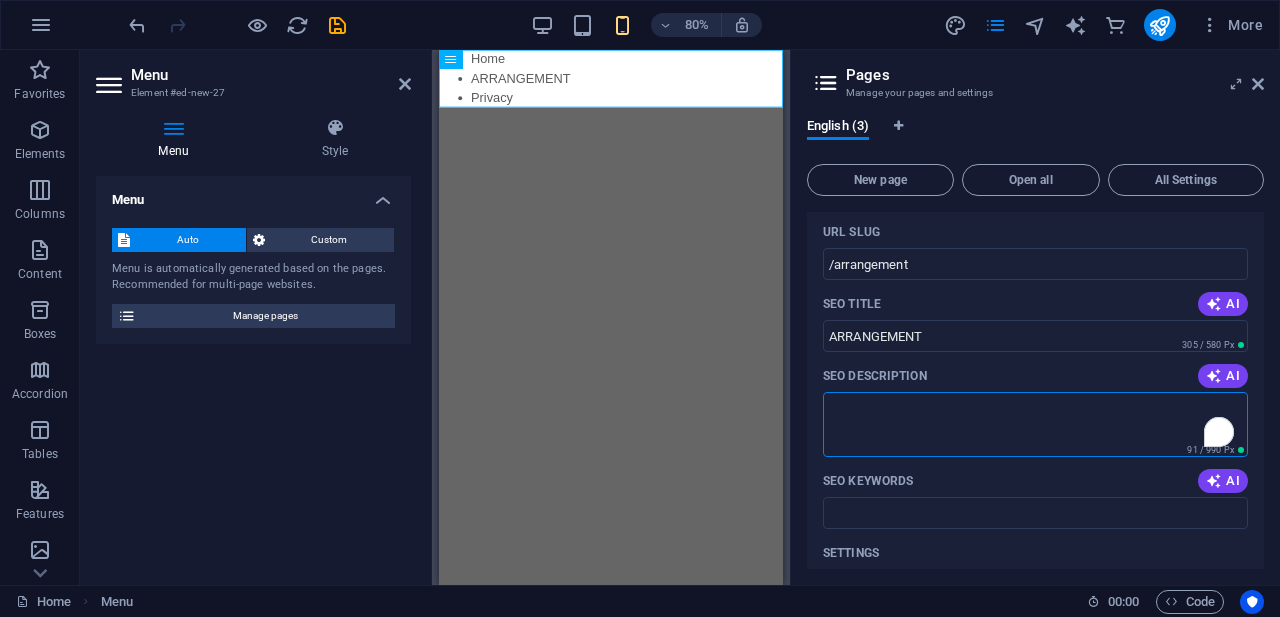click on "SEO Description" at bounding box center (1035, 424) 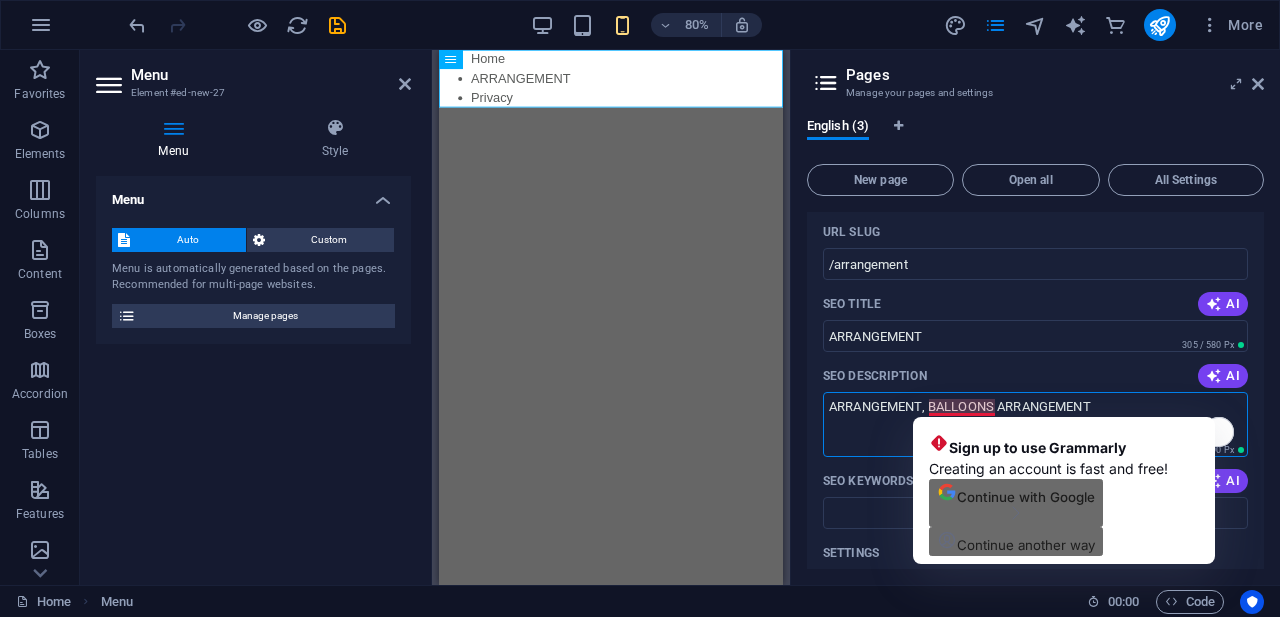 type on "ARRANGEMENT, BALLOONS ARRANGEMENT" 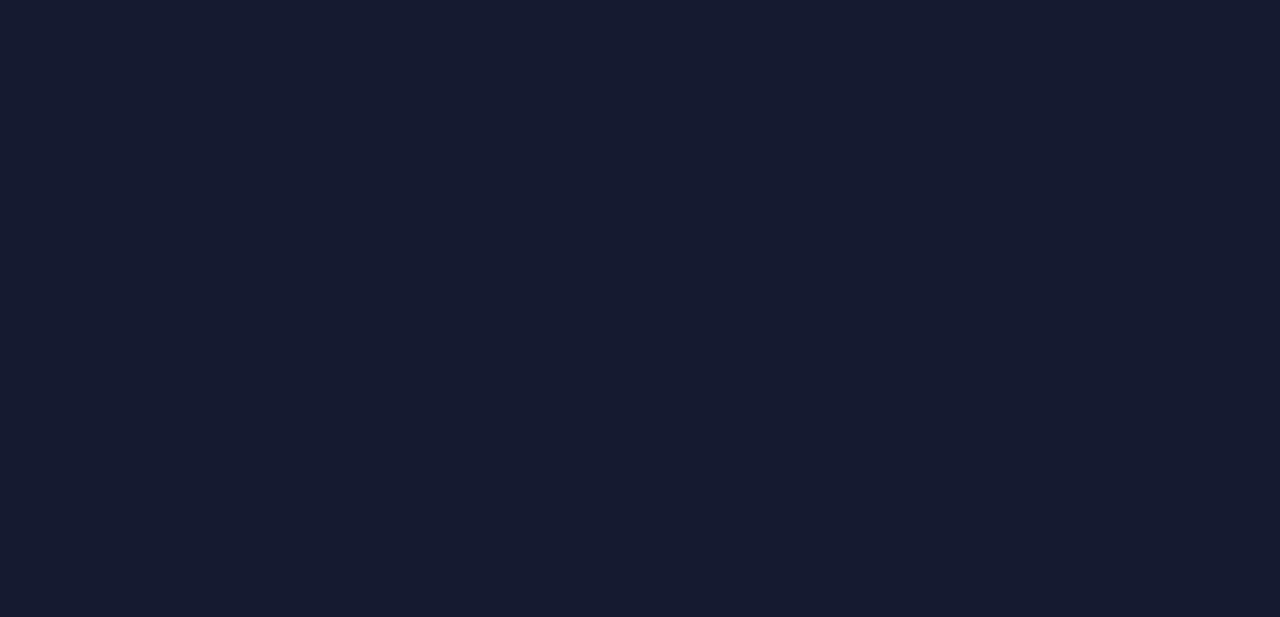 scroll, scrollTop: 0, scrollLeft: 0, axis: both 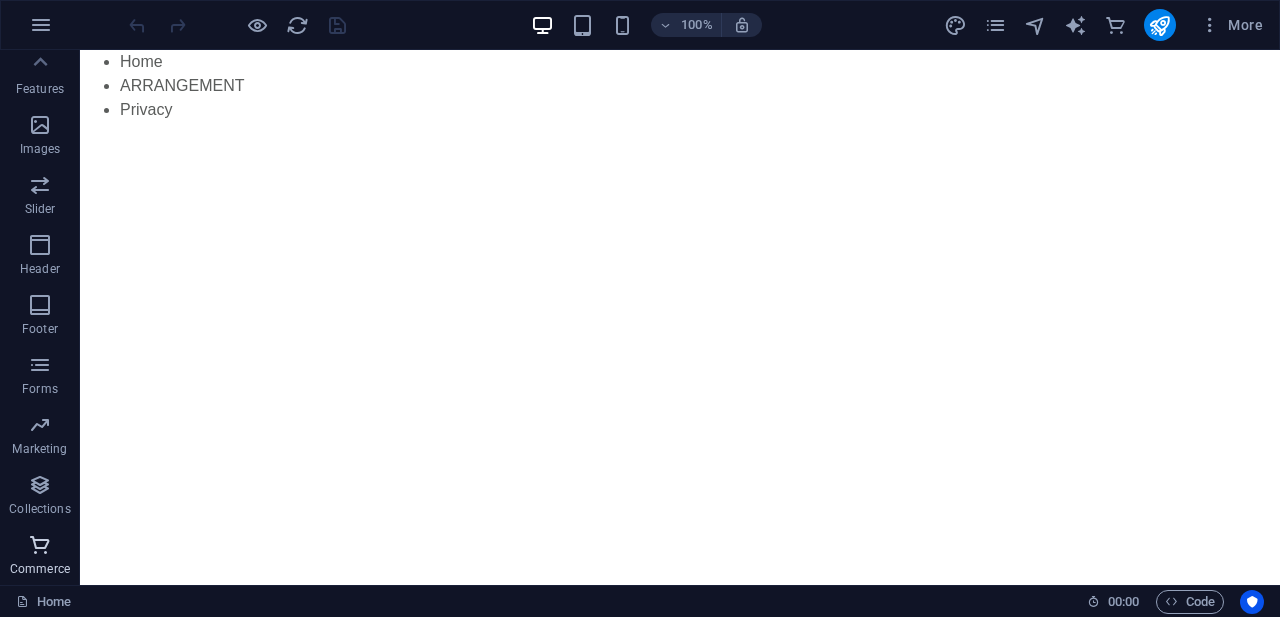 click at bounding box center [40, 545] 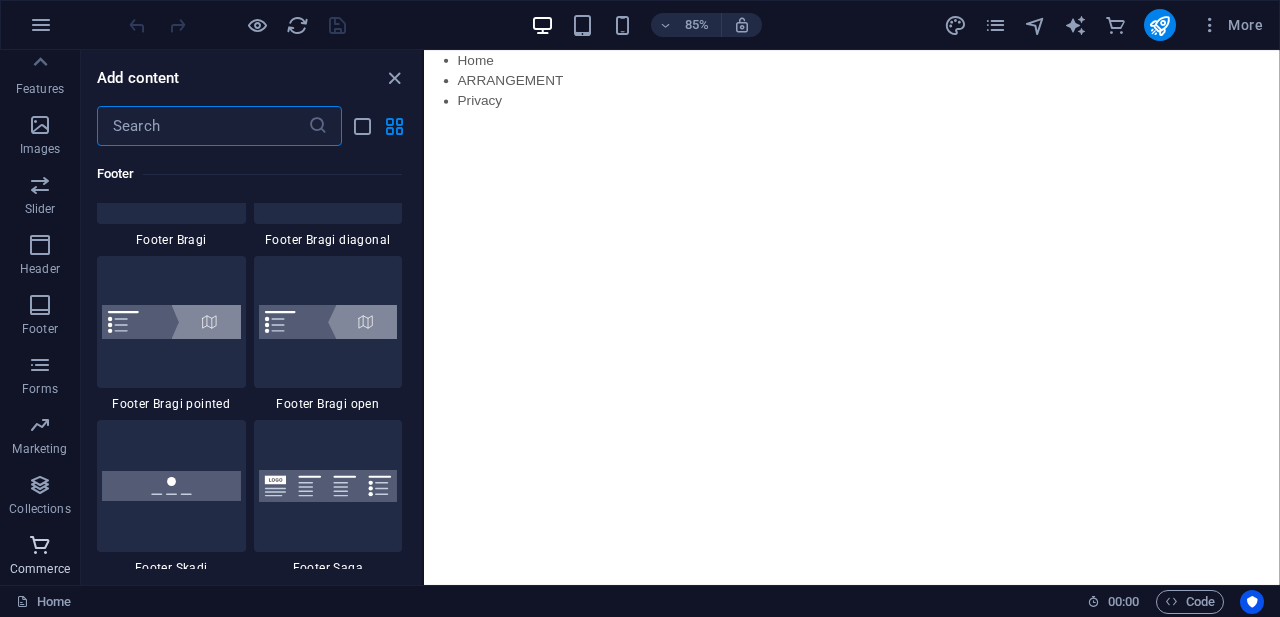 scroll, scrollTop: 19271, scrollLeft: 0, axis: vertical 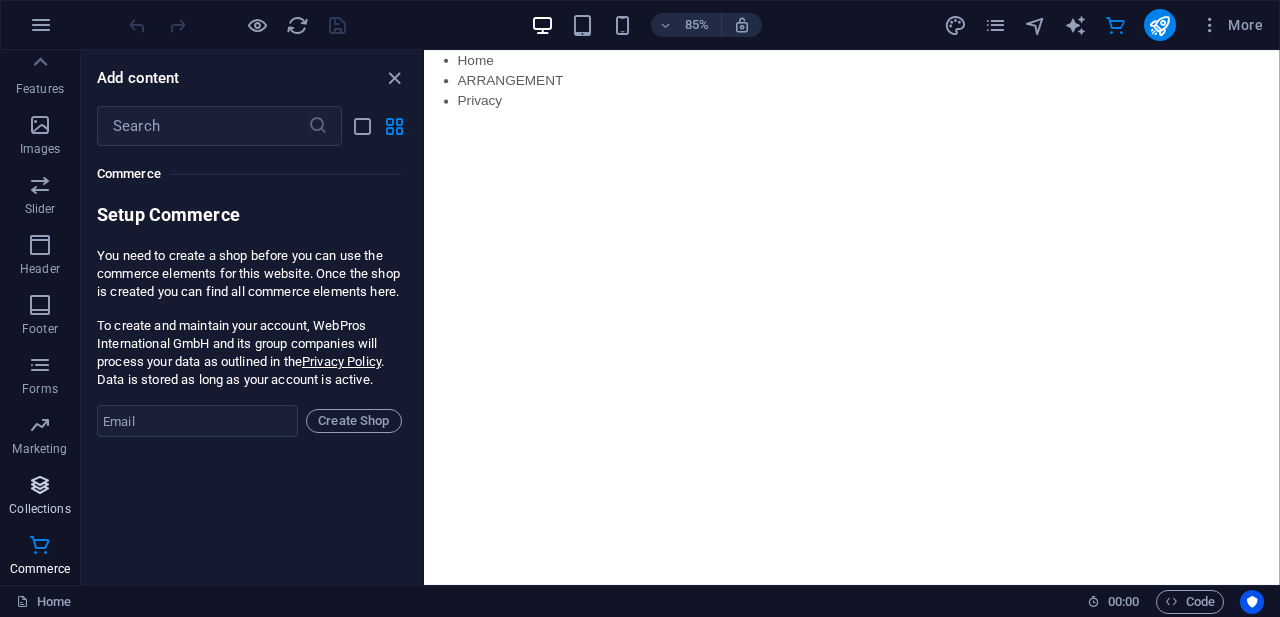 click at bounding box center (40, 485) 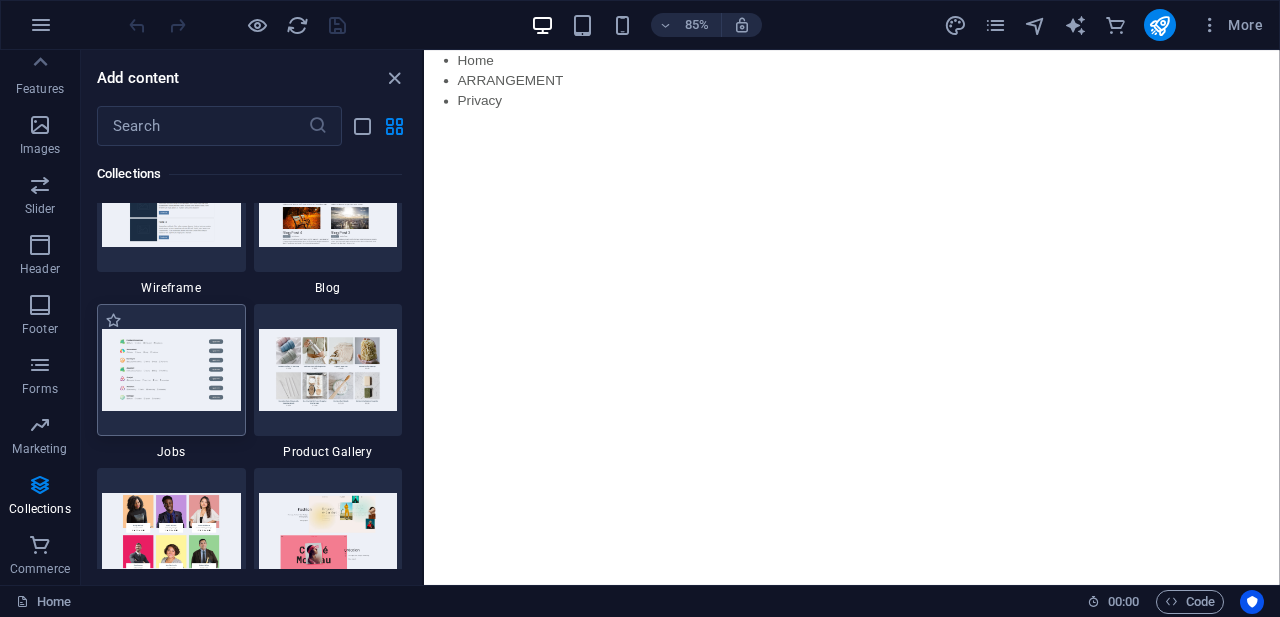 scroll, scrollTop: 18418, scrollLeft: 0, axis: vertical 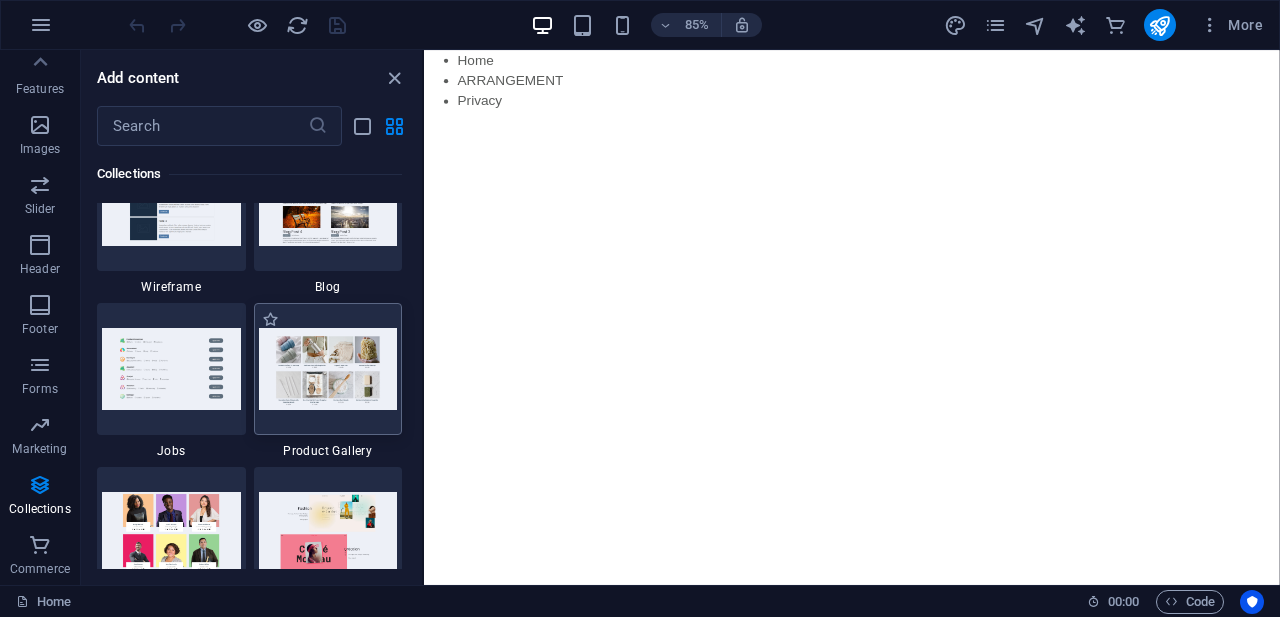 click at bounding box center (328, 368) 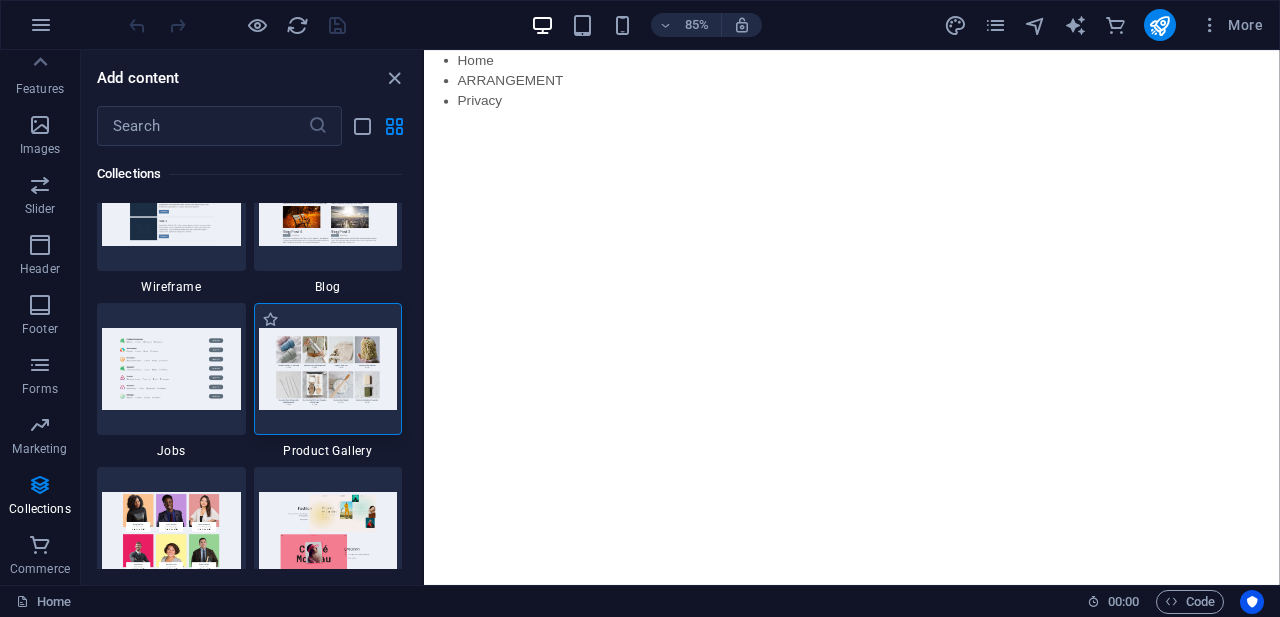 click at bounding box center [328, 368] 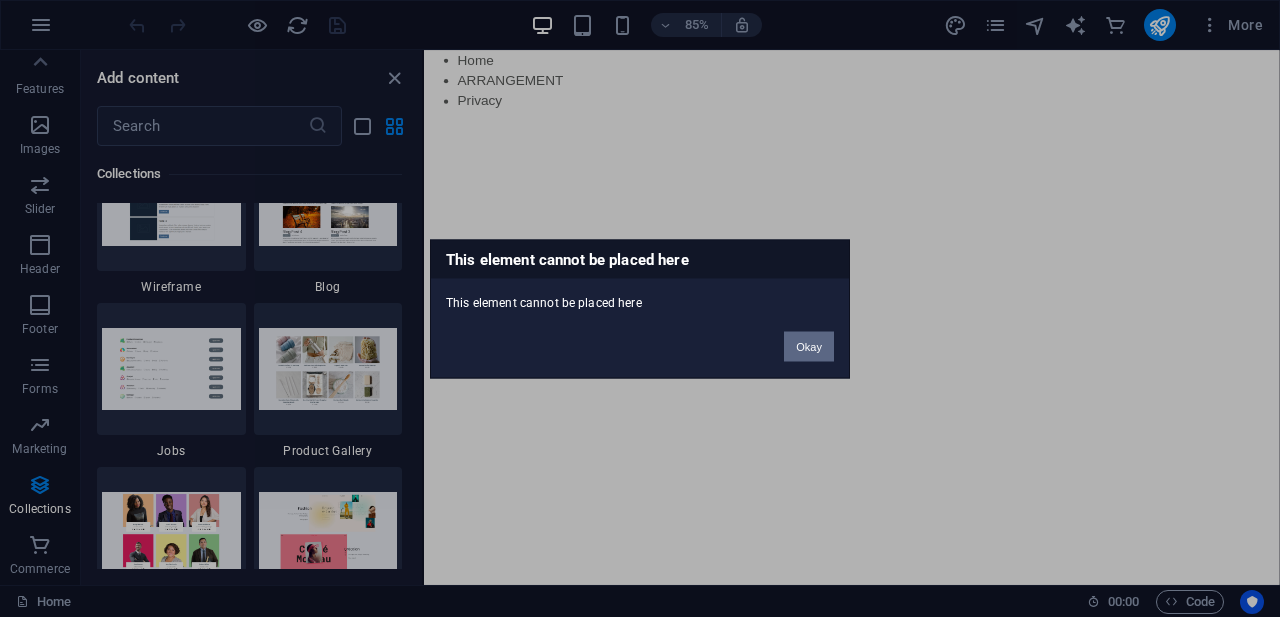 click on "Okay" at bounding box center (809, 346) 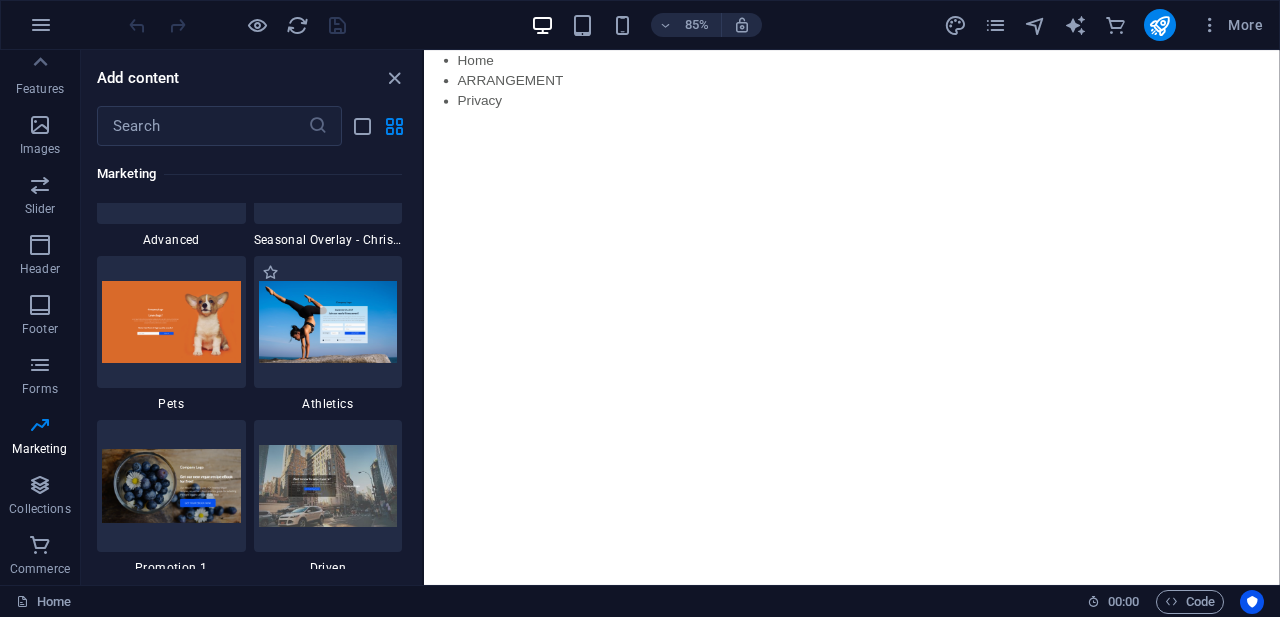 scroll, scrollTop: 17046, scrollLeft: 0, axis: vertical 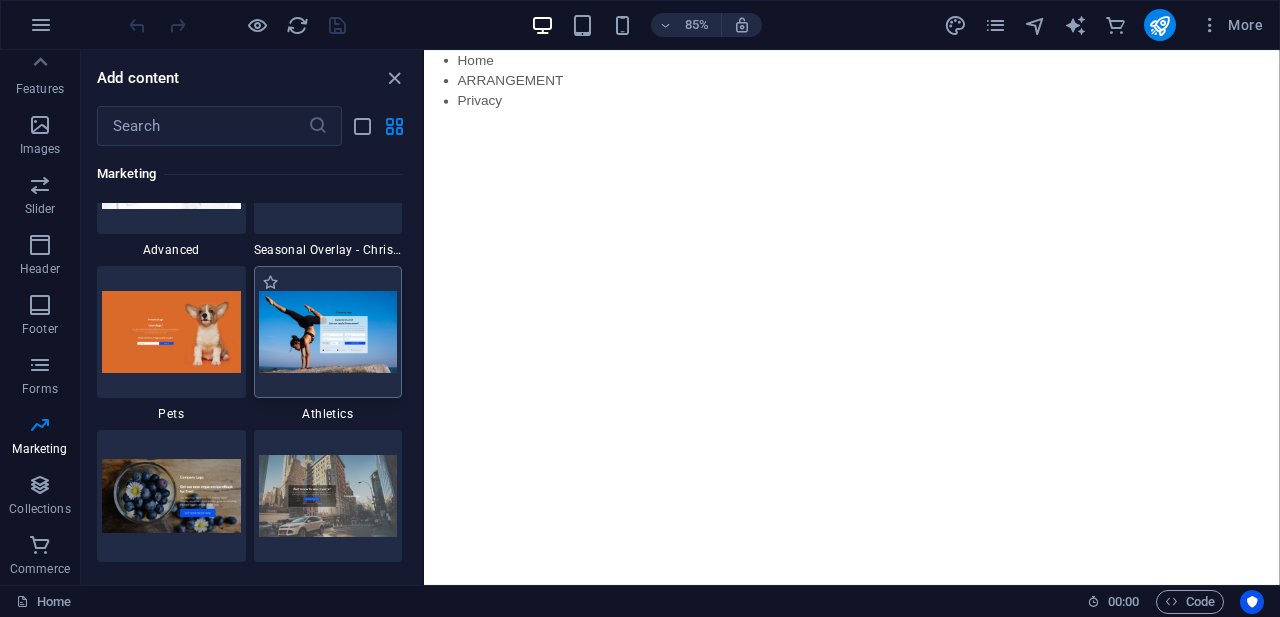 click at bounding box center (328, 331) 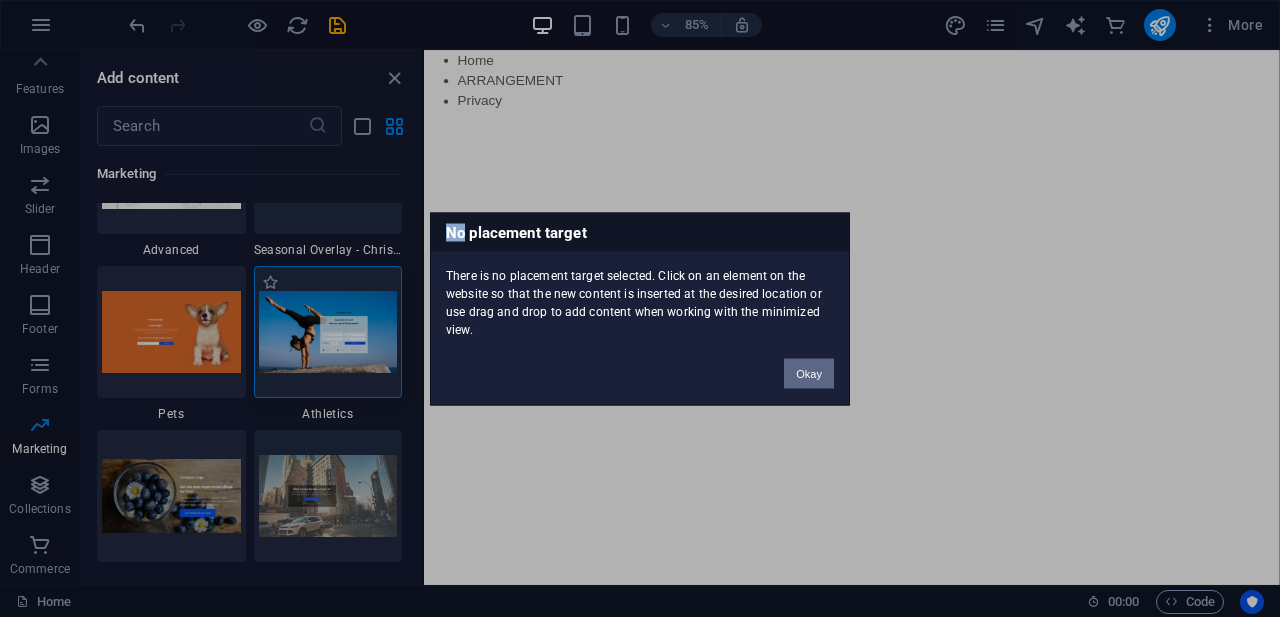 click on "No placement target There is no placement target selected. Click on an element on the website so that the new content is inserted at the desired location or use drag and drop to add content when working with the minimized view. Okay" at bounding box center [640, 308] 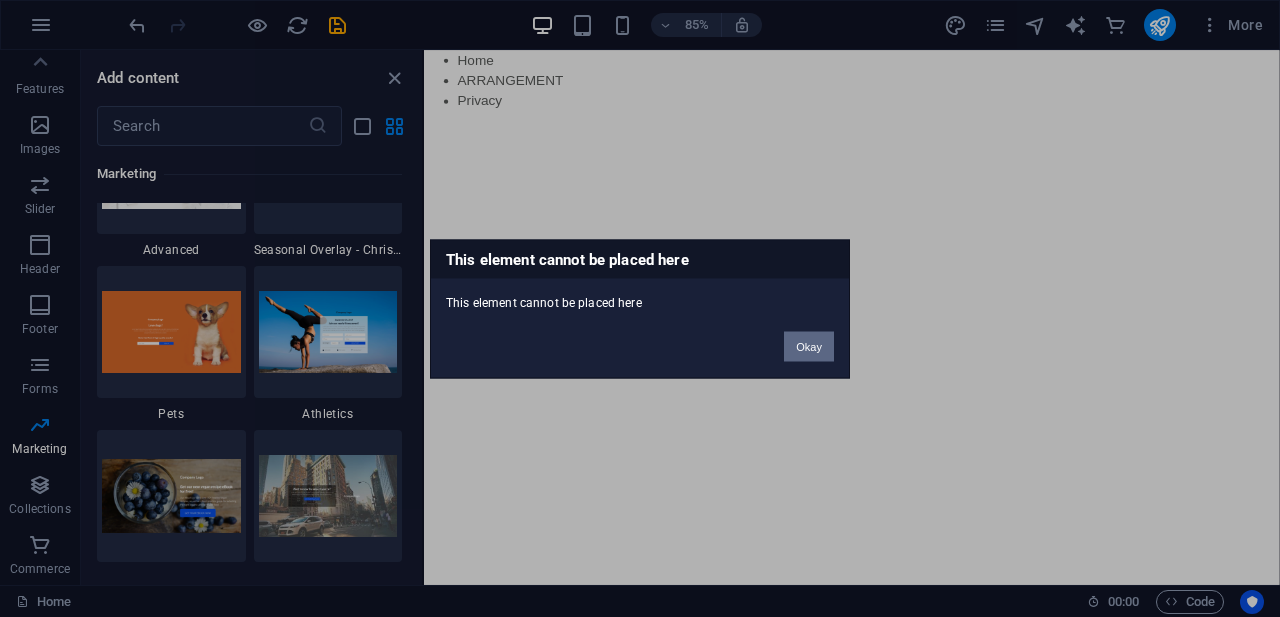 click on "Okay" at bounding box center [809, 346] 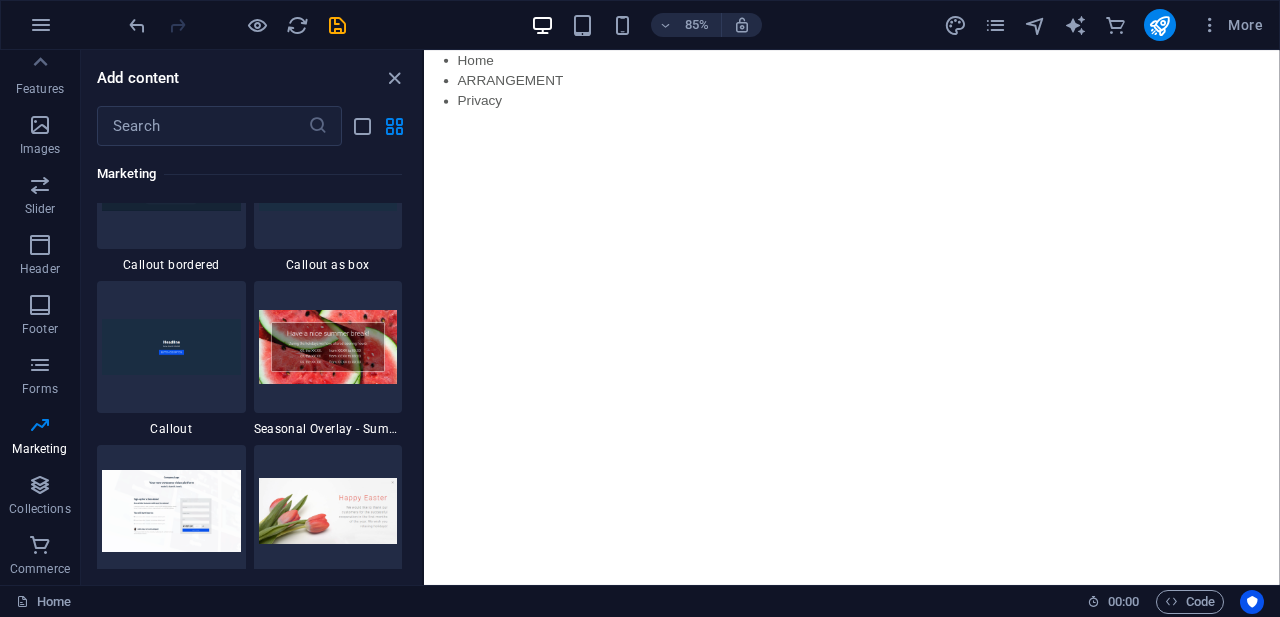 scroll, scrollTop: 16546, scrollLeft: 0, axis: vertical 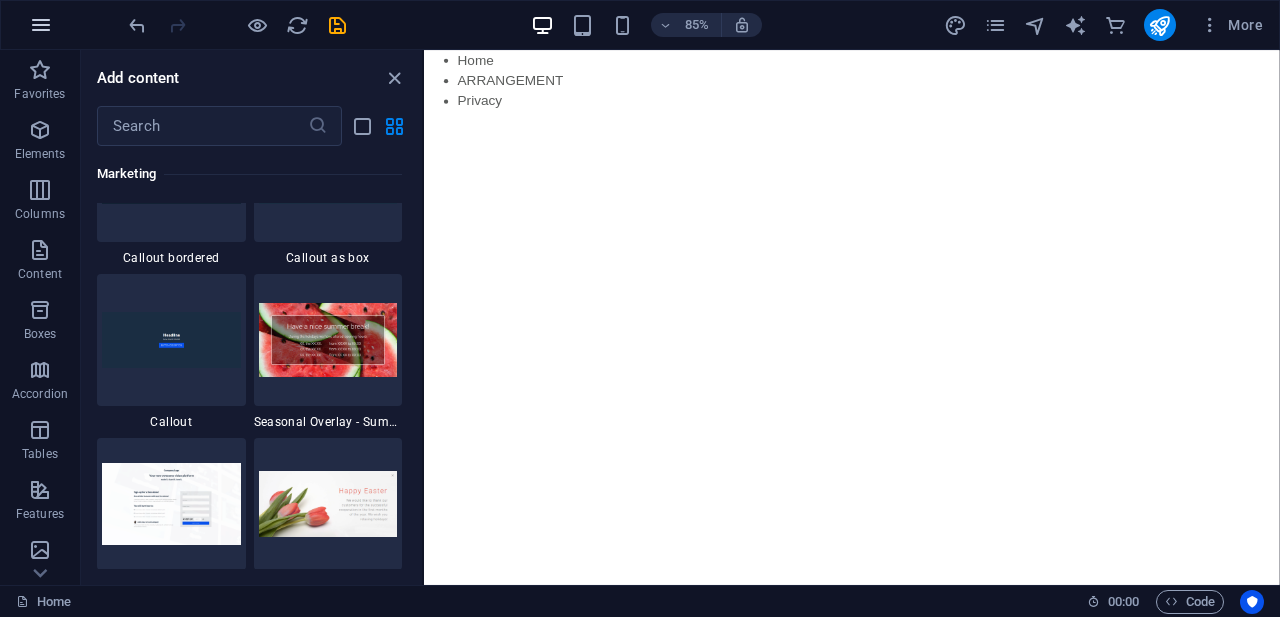 click at bounding box center (41, 25) 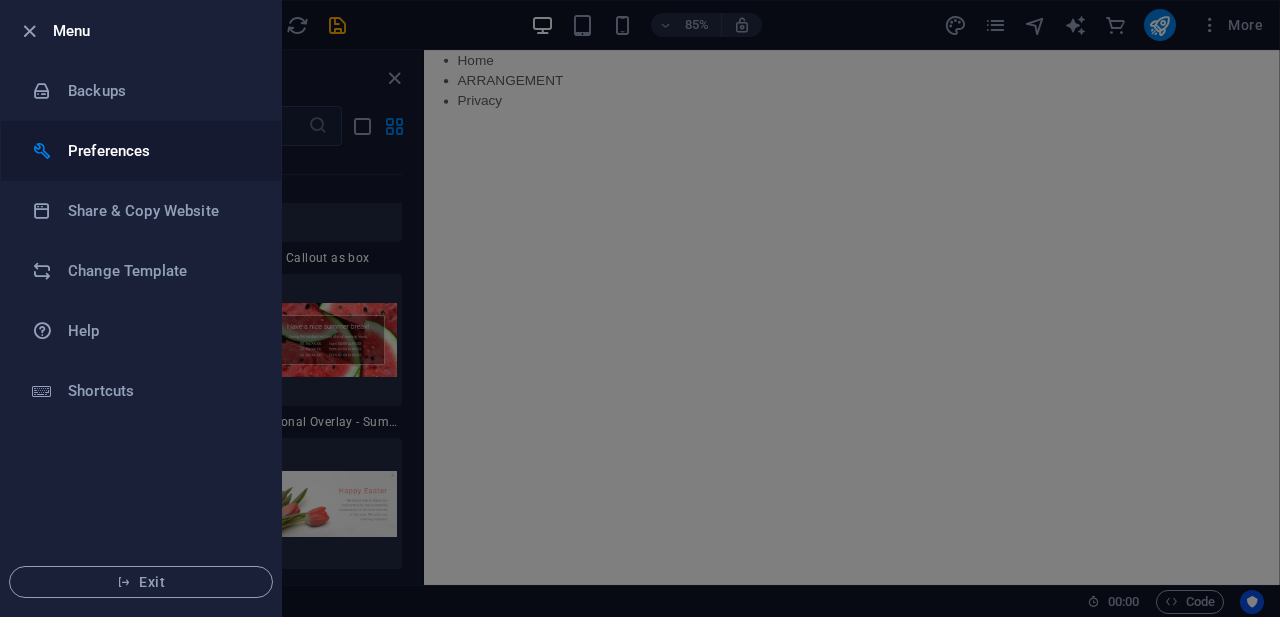 click on "Preferences" at bounding box center [141, 151] 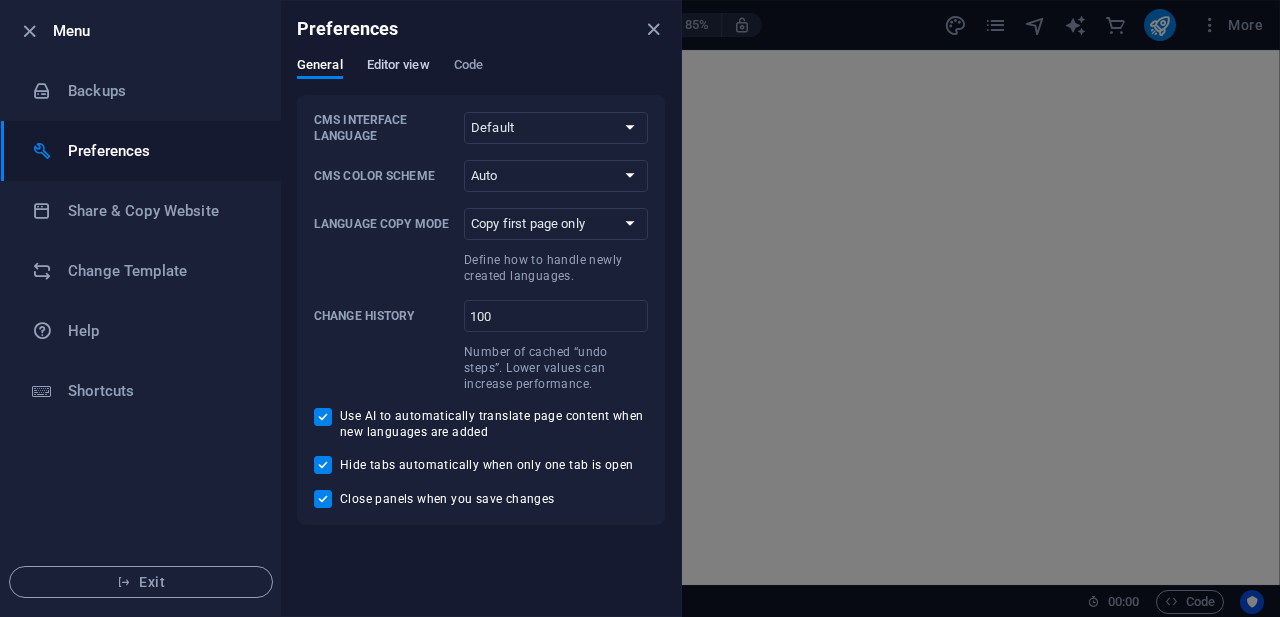 click on "Editor view" at bounding box center [398, 67] 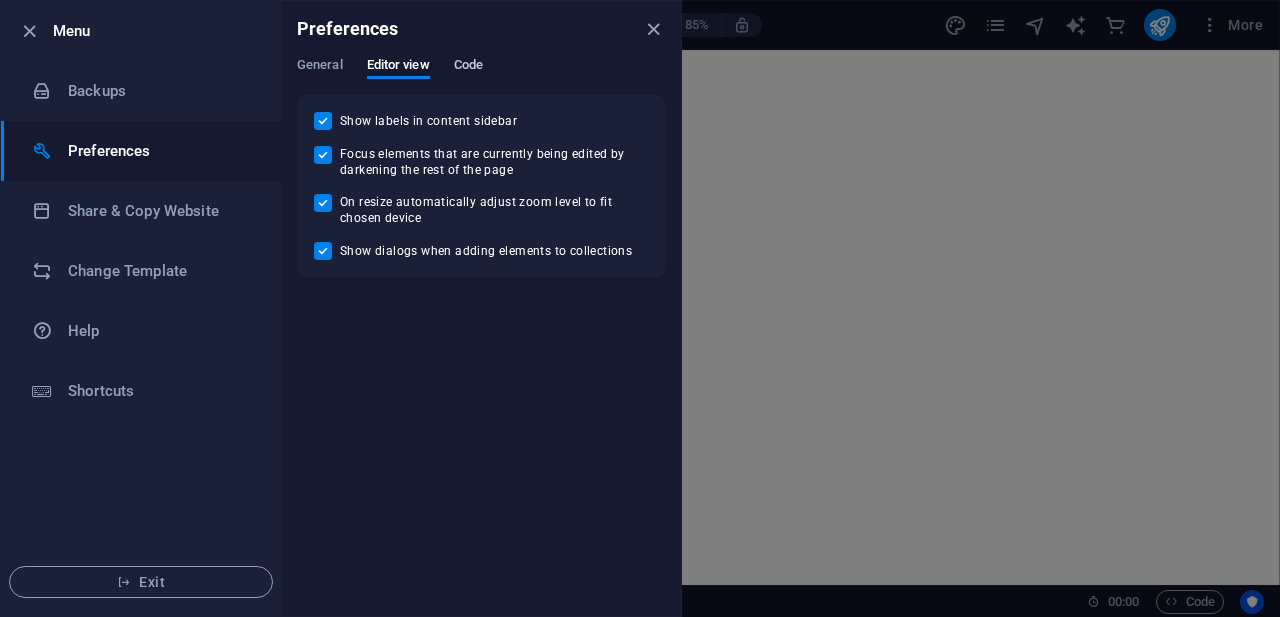 click on "Code" at bounding box center (468, 67) 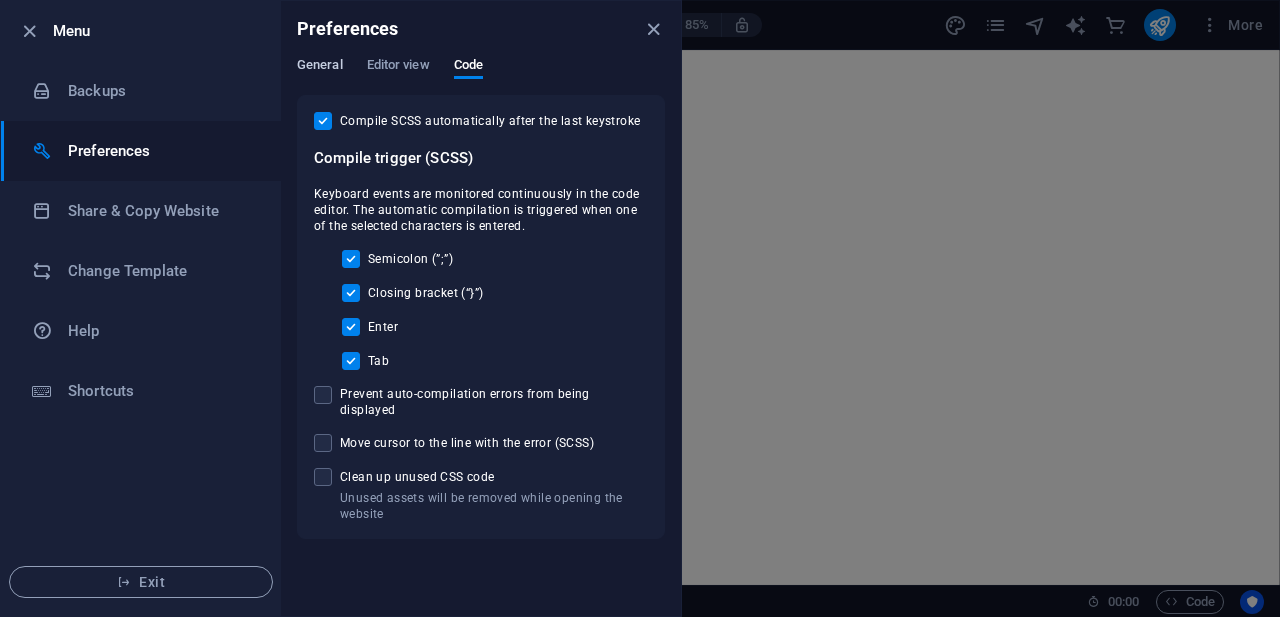 click on "General" at bounding box center (320, 67) 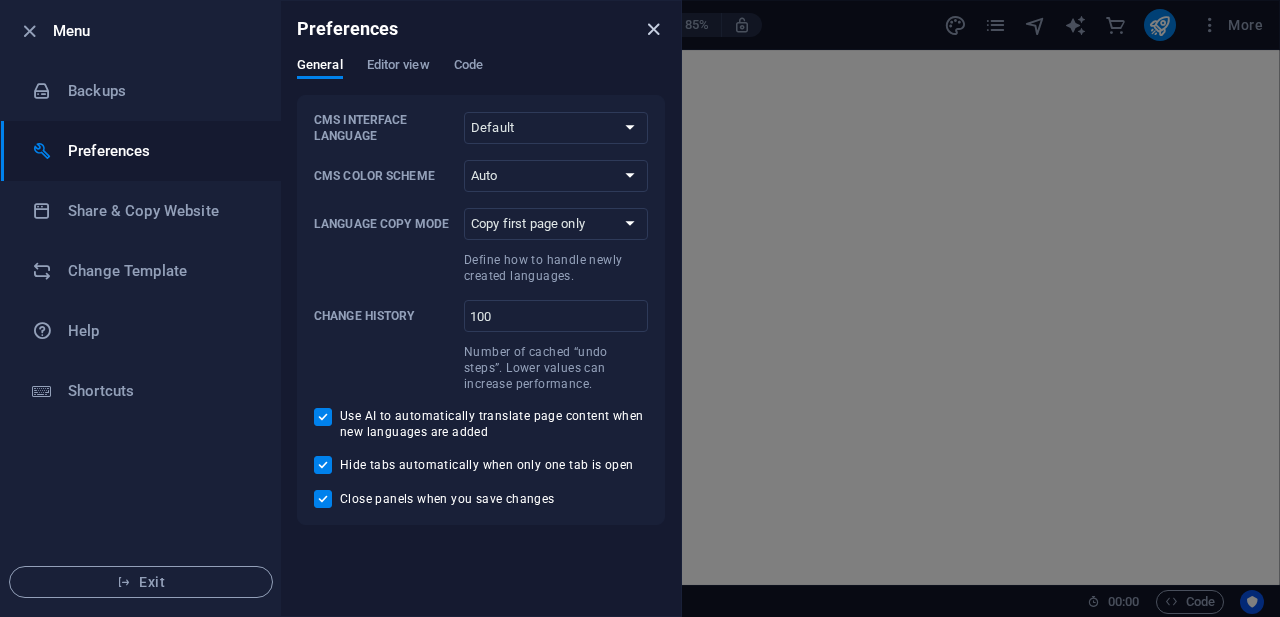 click at bounding box center (653, 29) 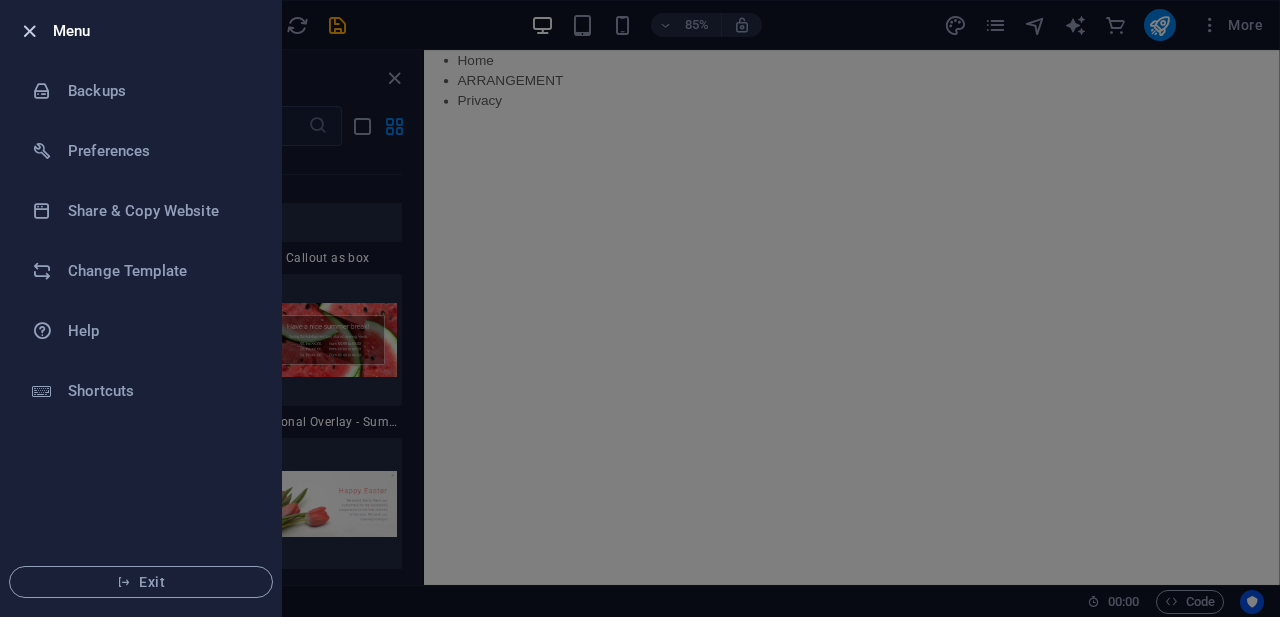 click at bounding box center [29, 31] 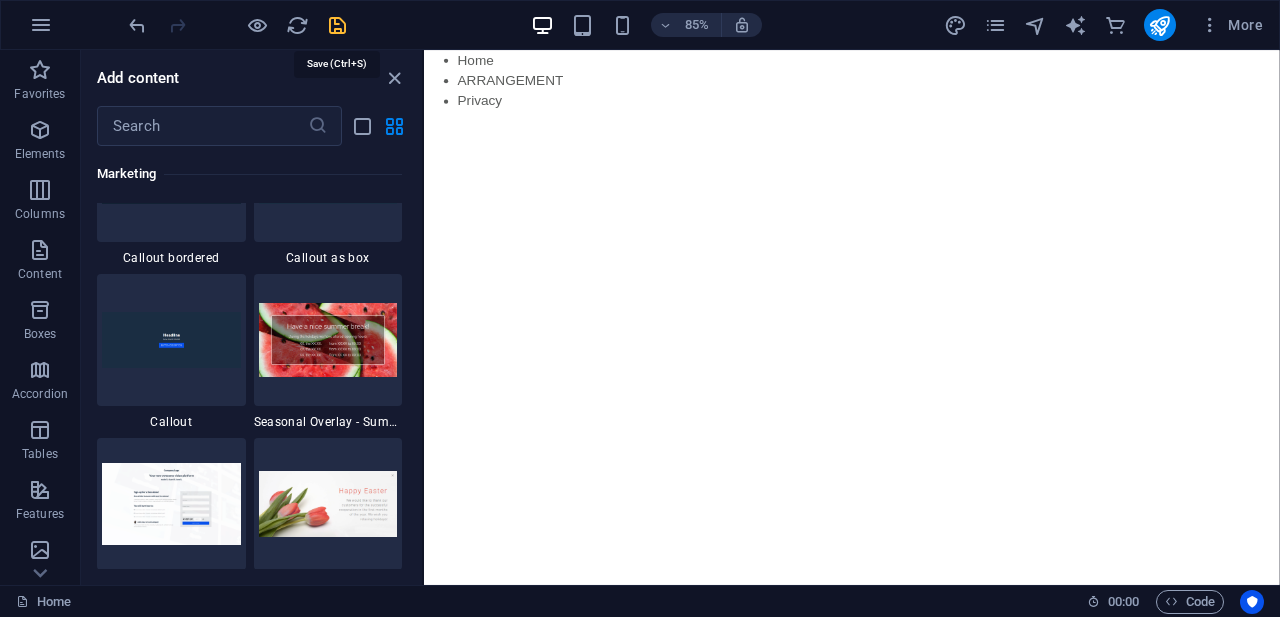 click at bounding box center (337, 25) 